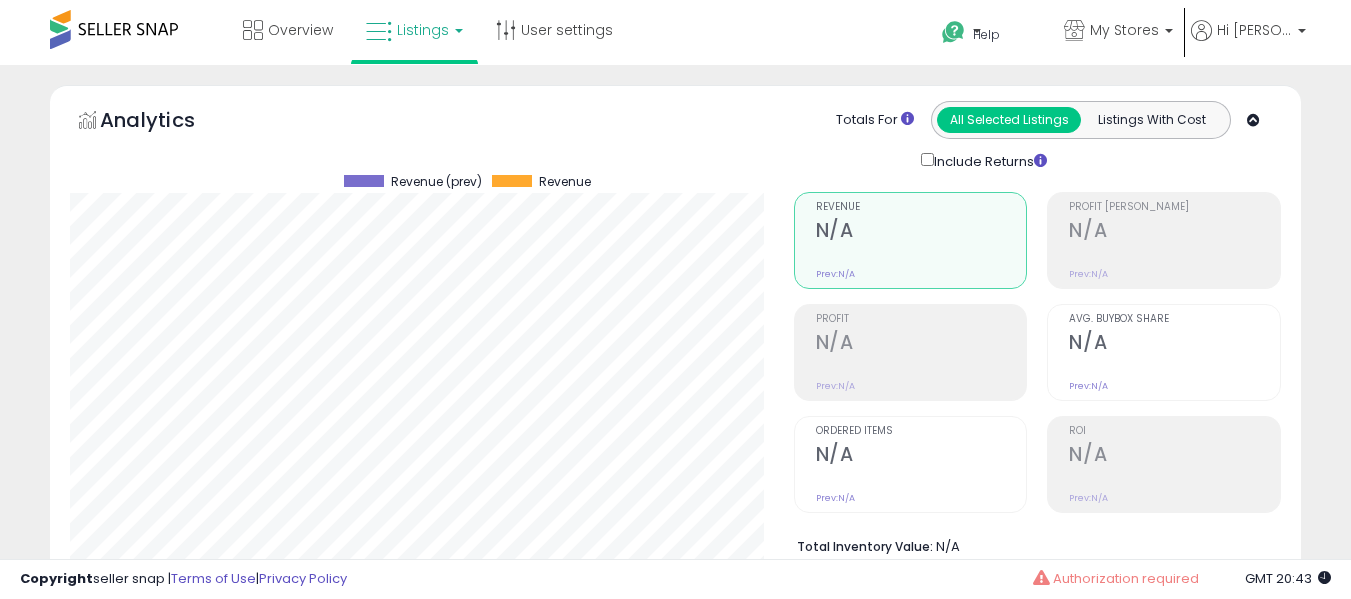 select on "**" 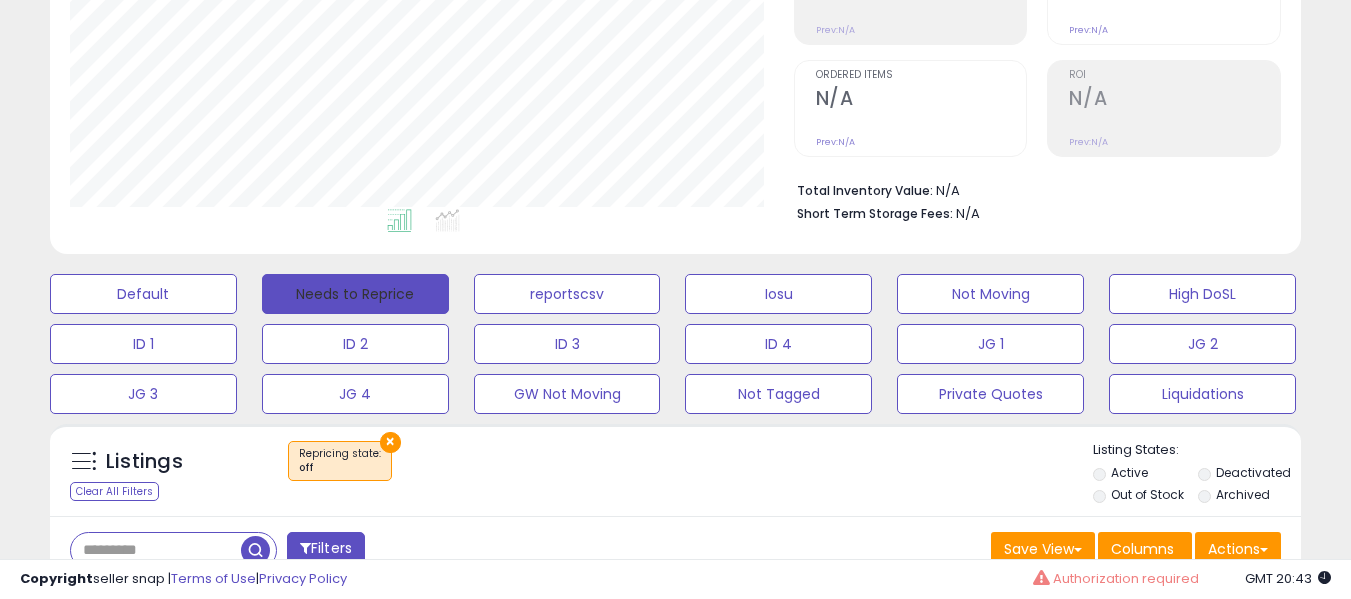 scroll, scrollTop: 999590, scrollLeft: 999276, axis: both 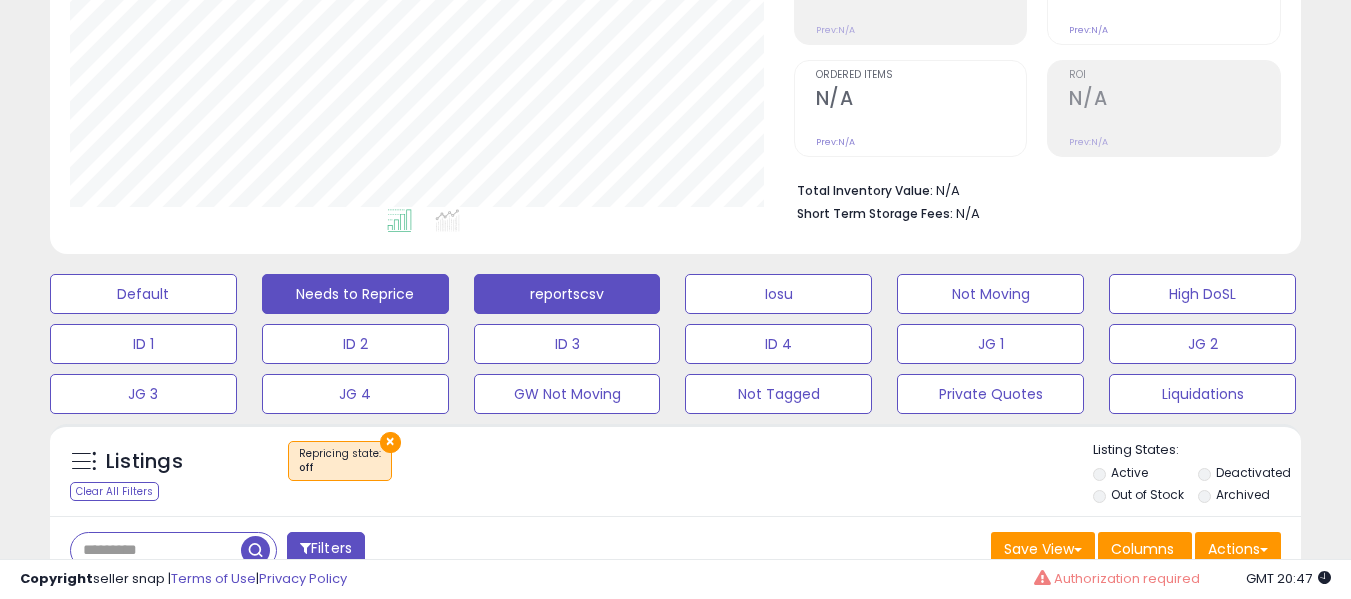click on "reportscsv" at bounding box center (143, 294) 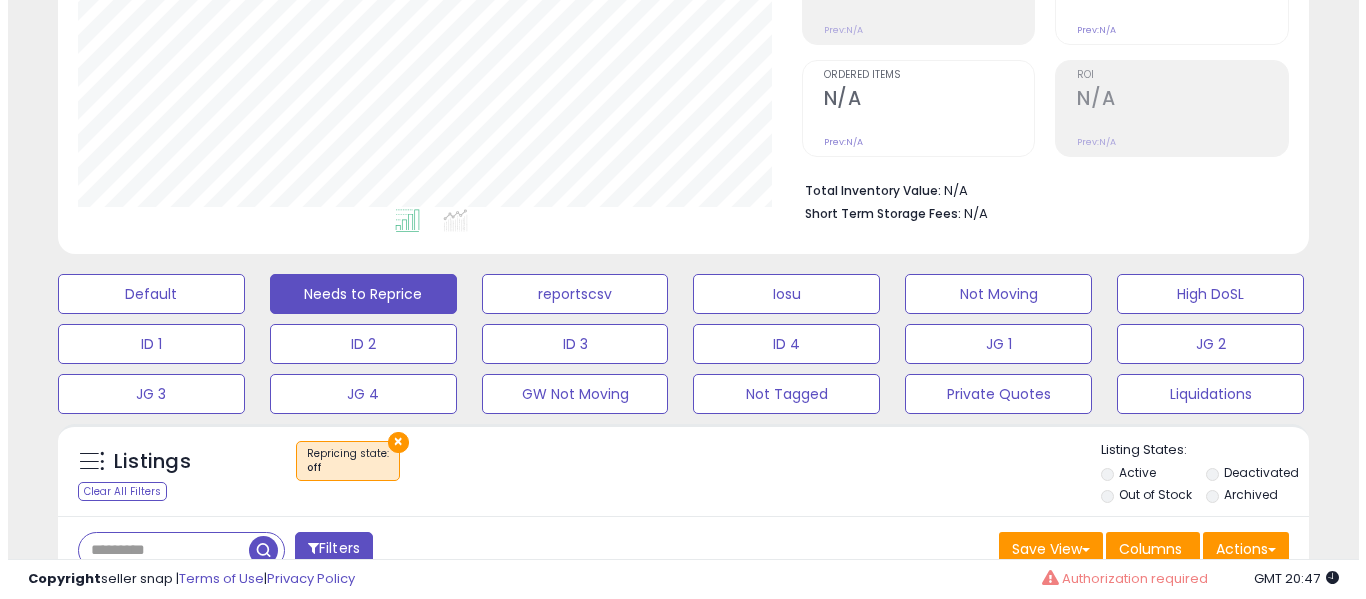 scroll, scrollTop: 999590, scrollLeft: 999267, axis: both 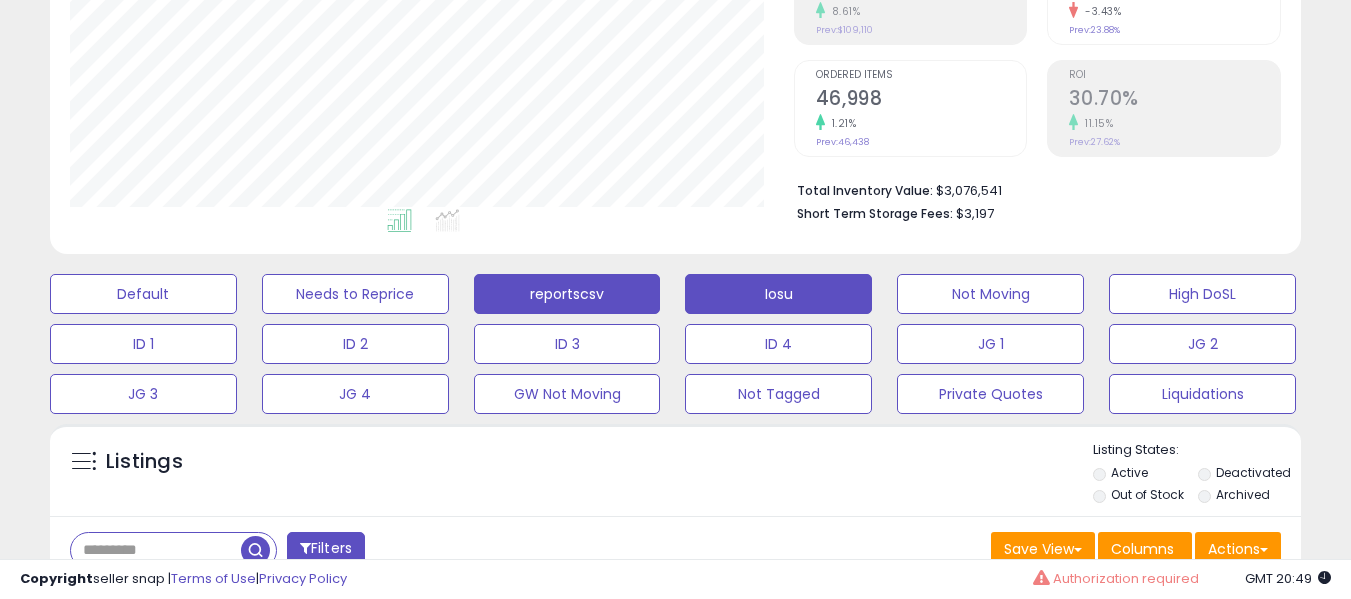 click on "Iosu" at bounding box center [143, 294] 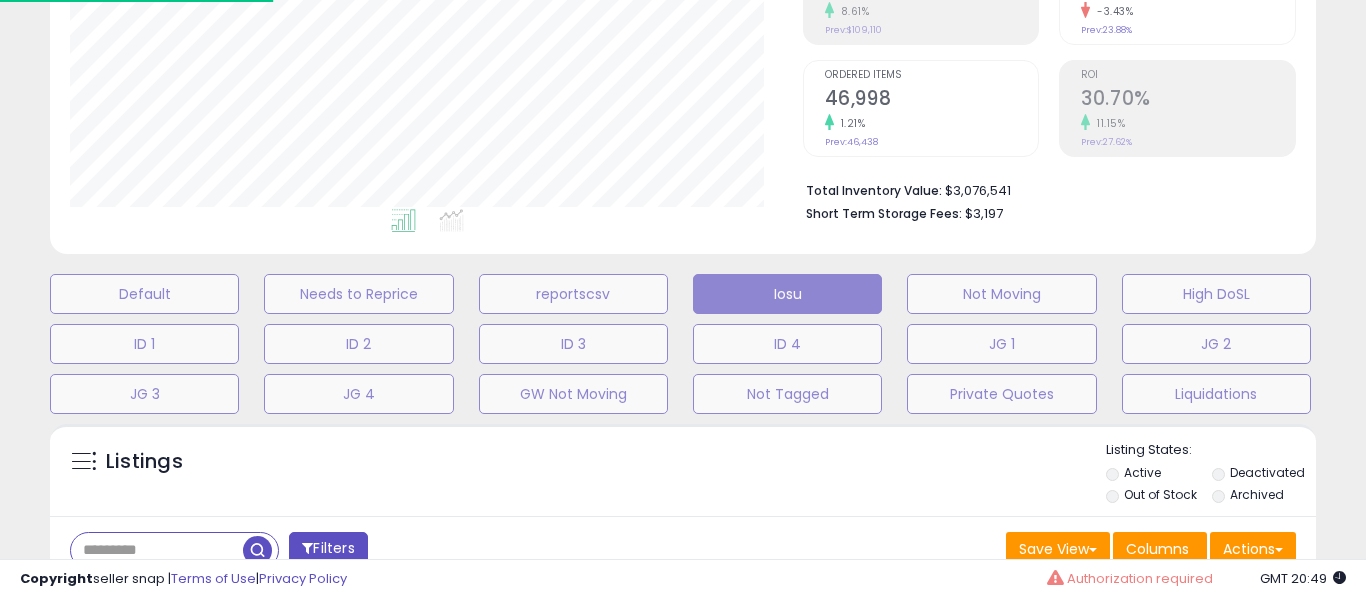 scroll, scrollTop: 656, scrollLeft: 0, axis: vertical 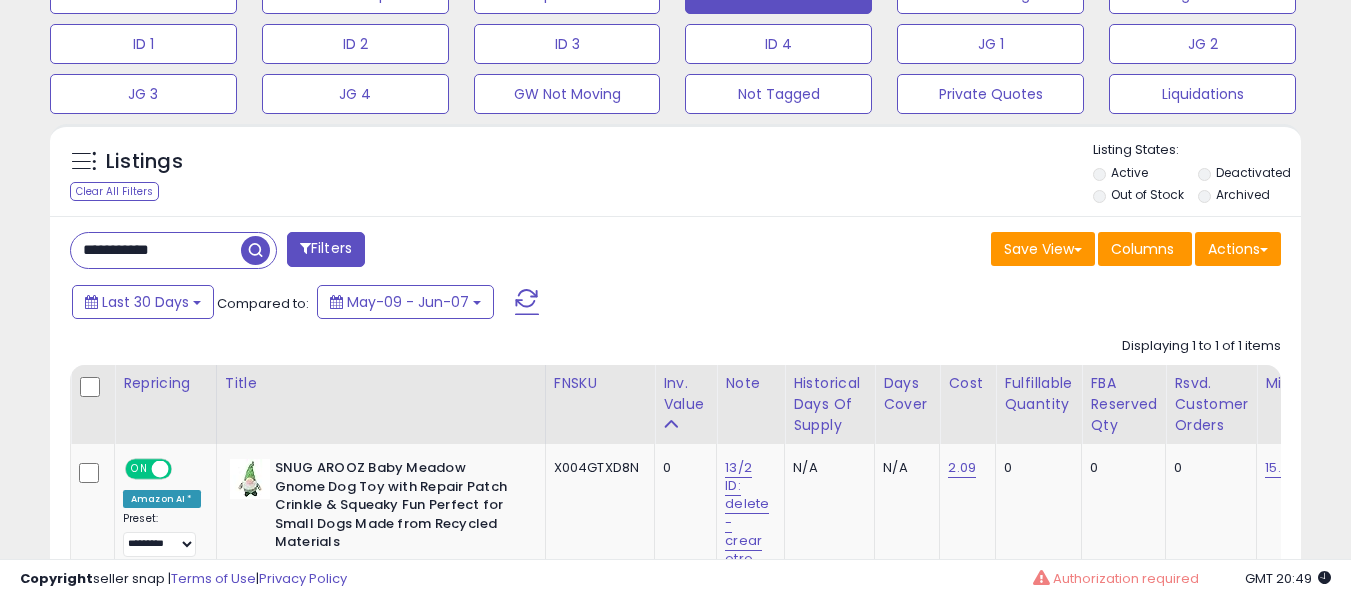 click on "**********" at bounding box center (675, 482) 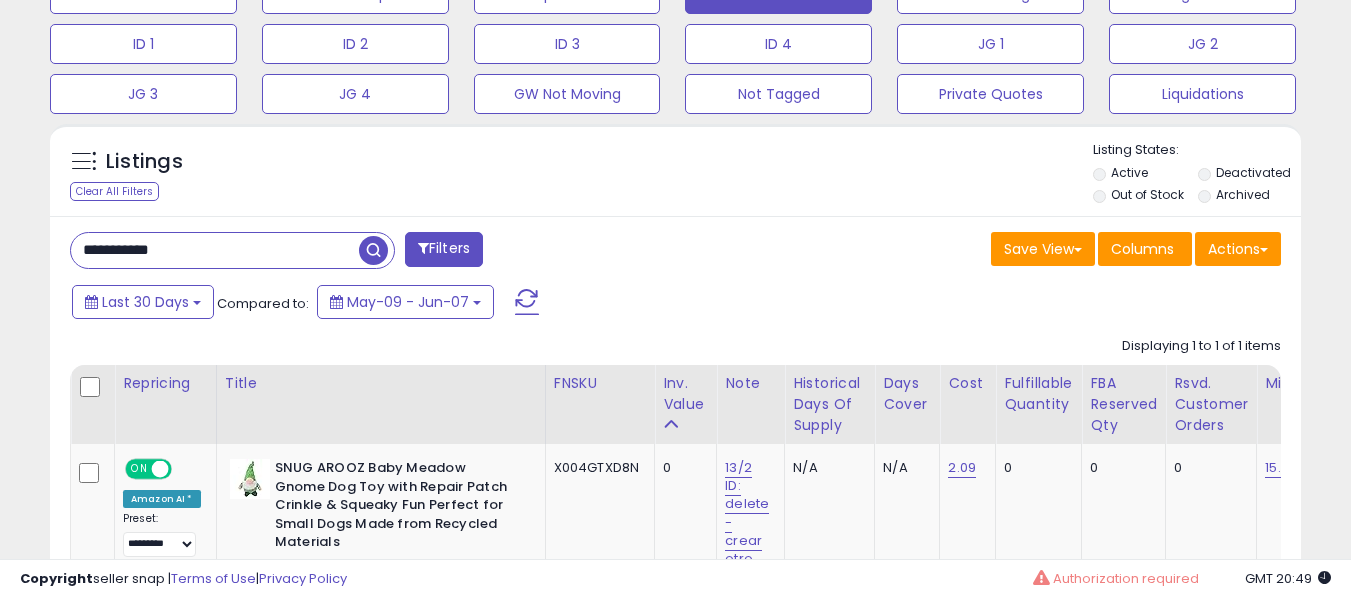 click on "**********" at bounding box center (215, 250) 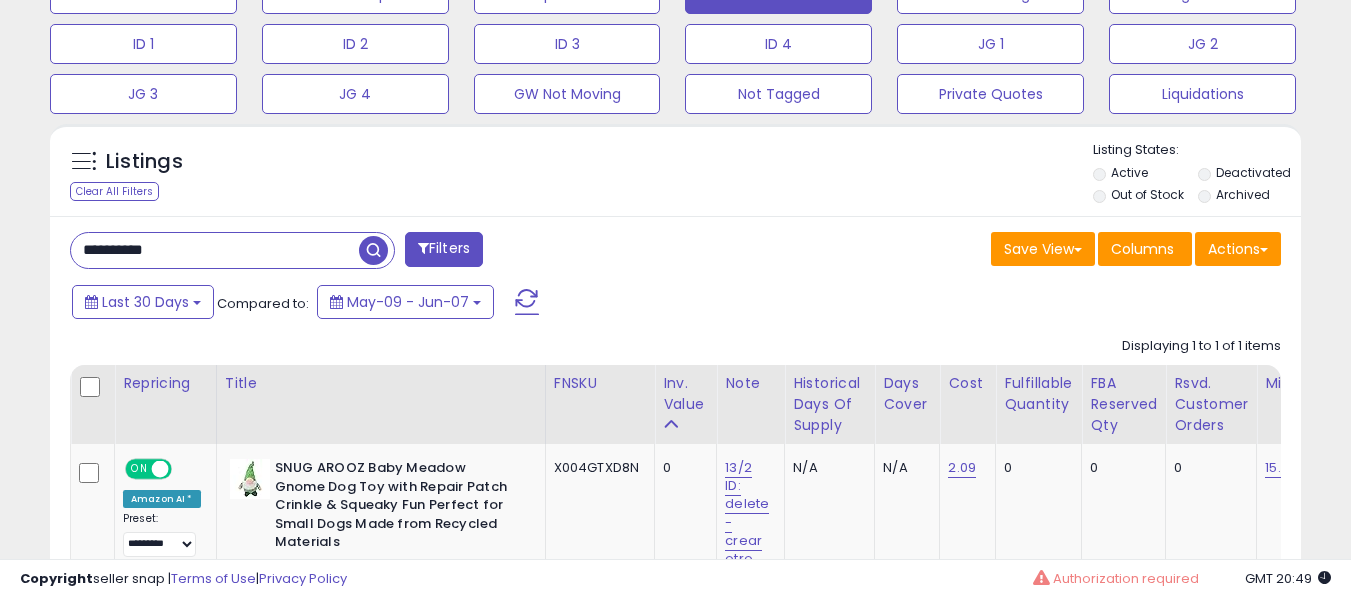 type on "**********" 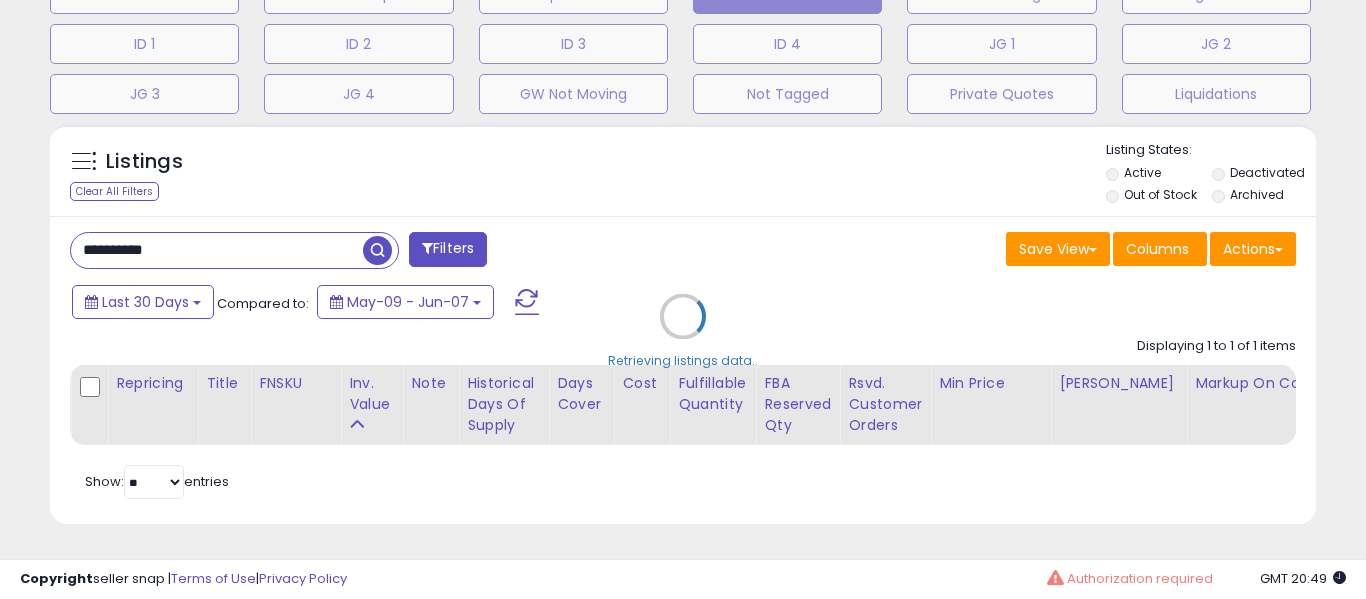 scroll, scrollTop: 999590, scrollLeft: 999267, axis: both 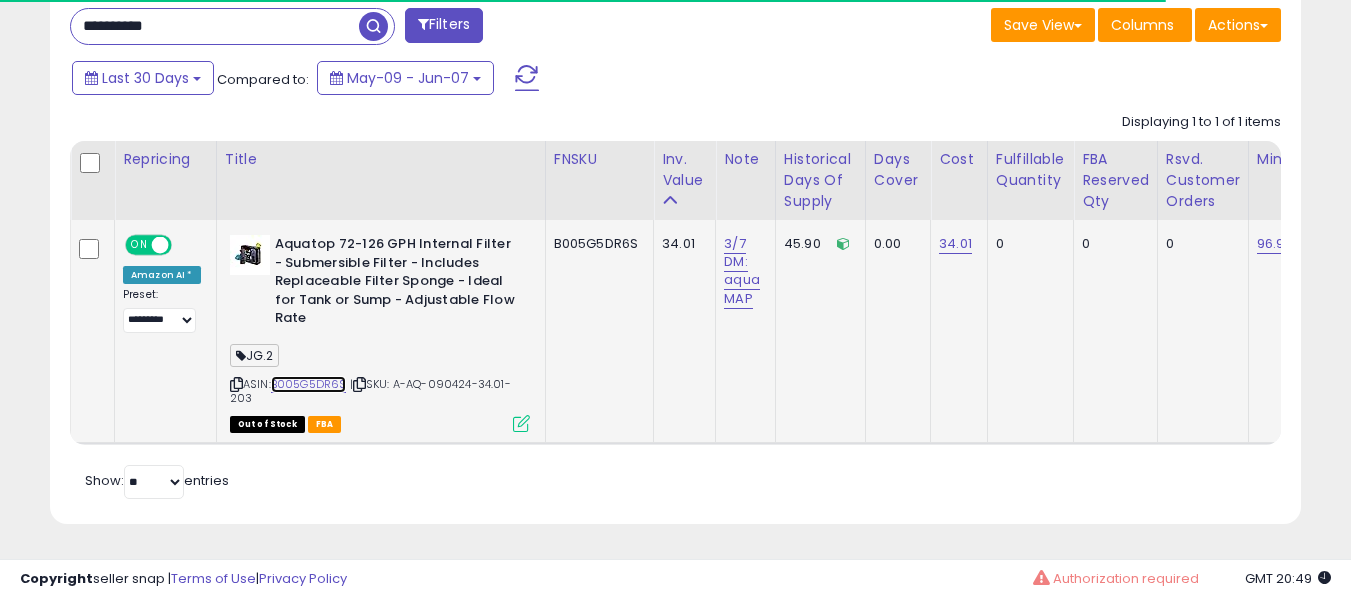 click on "B005G5DR6S" at bounding box center (309, 384) 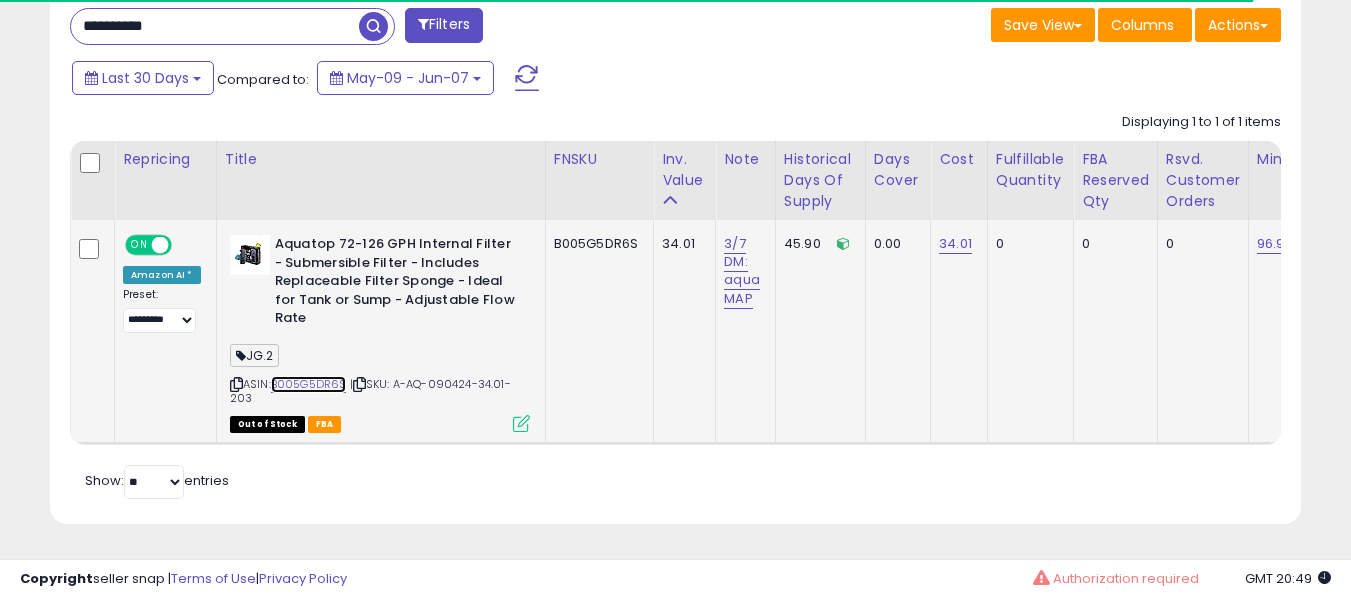 scroll, scrollTop: 999590, scrollLeft: 999276, axis: both 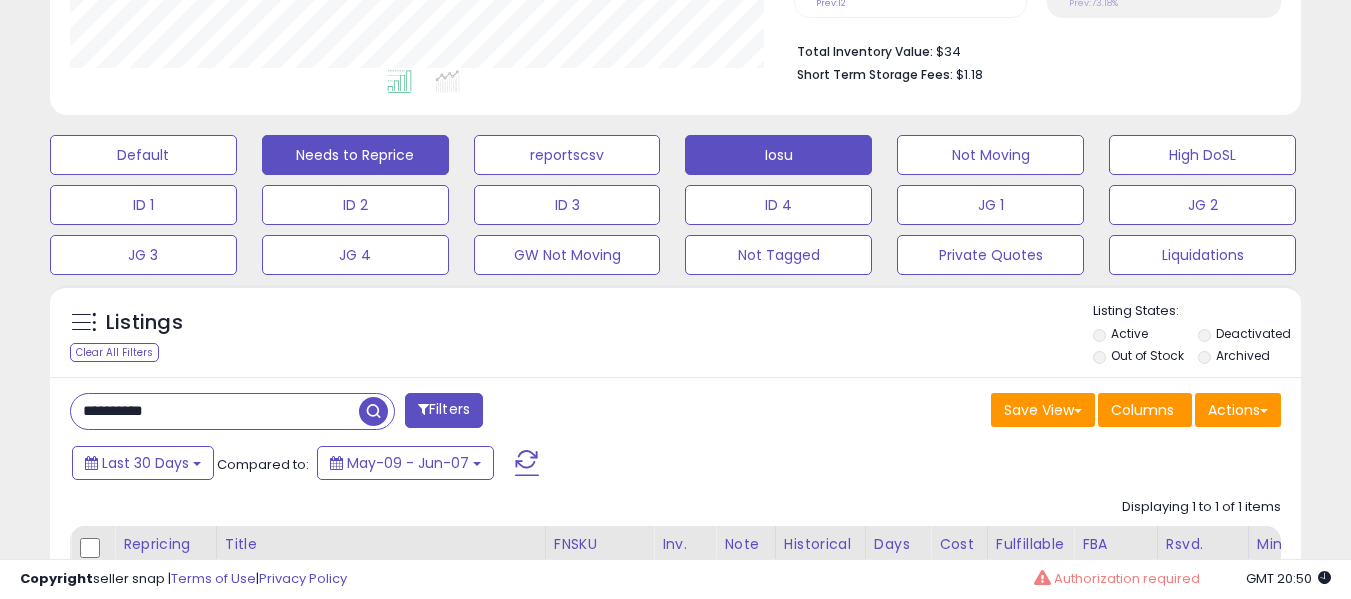 click on "Needs to Reprice" at bounding box center [143, 155] 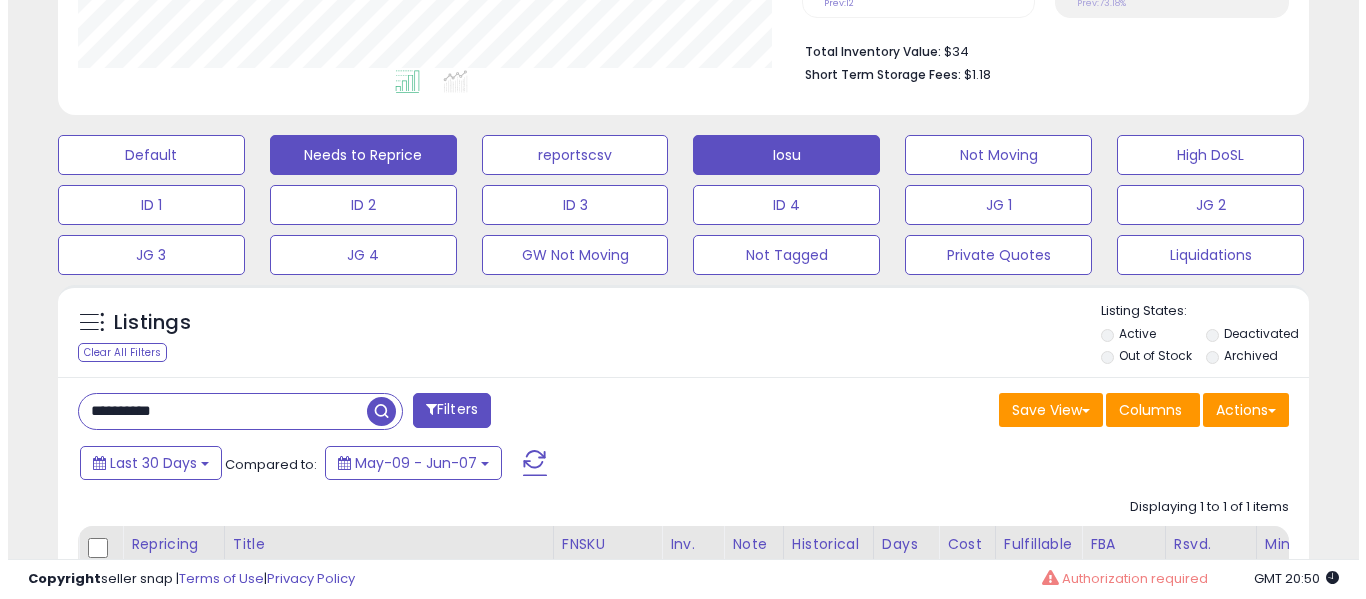 scroll, scrollTop: 999590, scrollLeft: 999267, axis: both 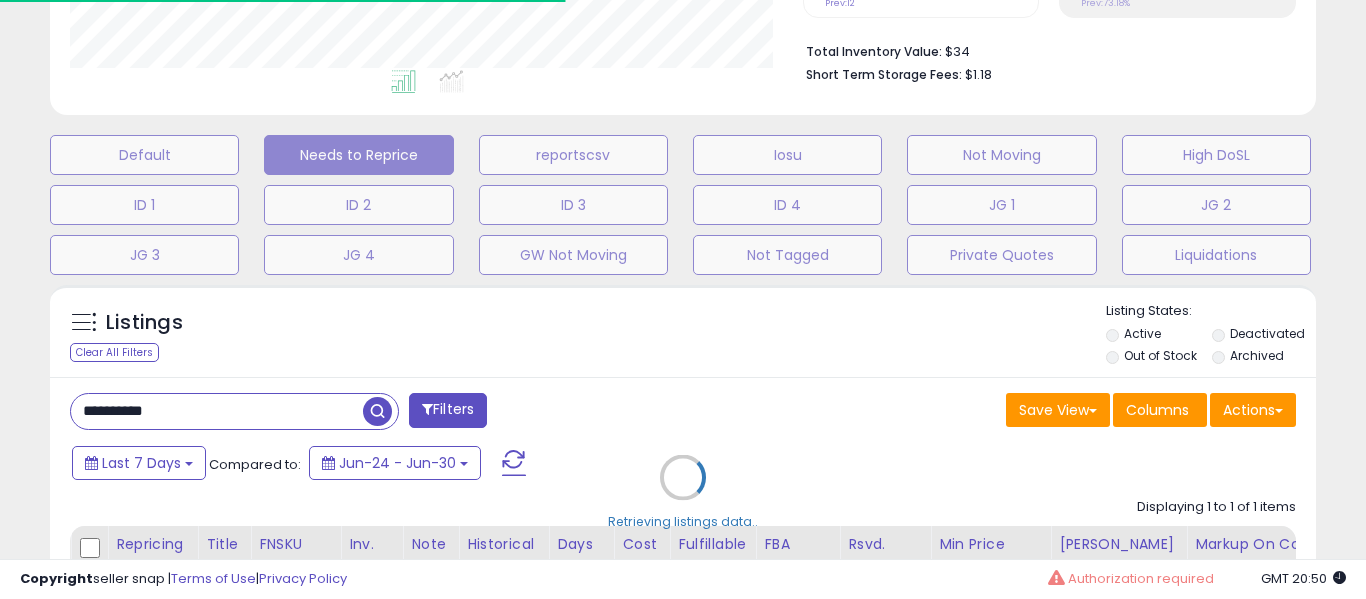 type 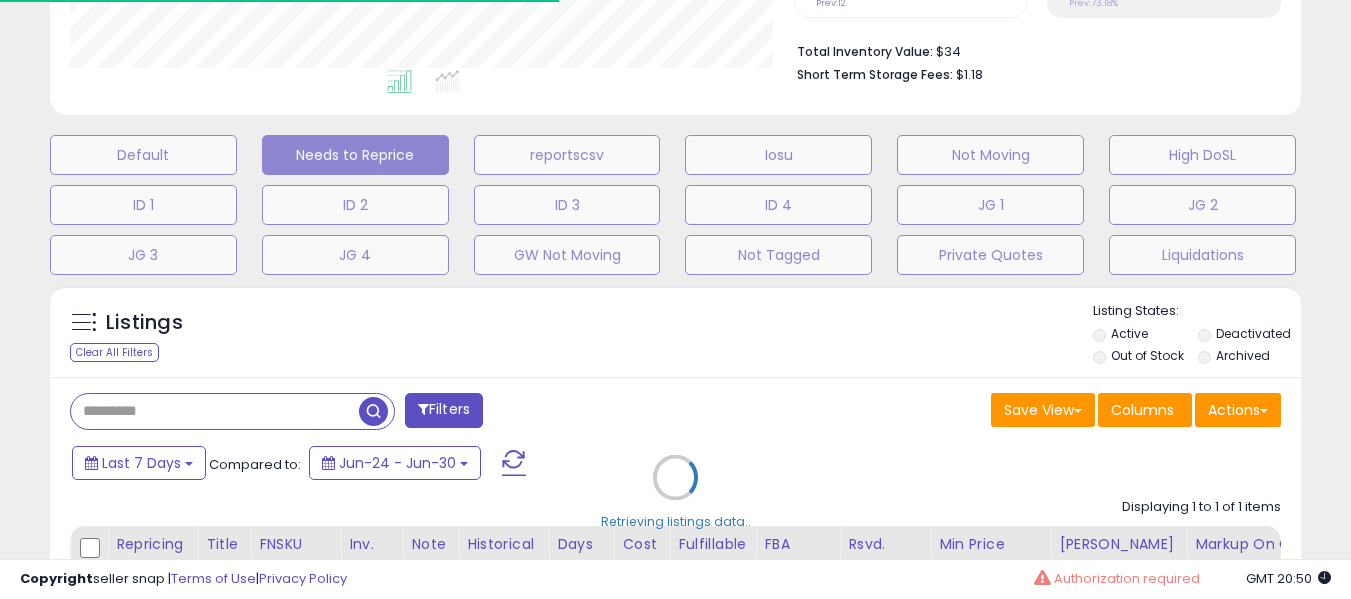 scroll, scrollTop: 410, scrollLeft: 724, axis: both 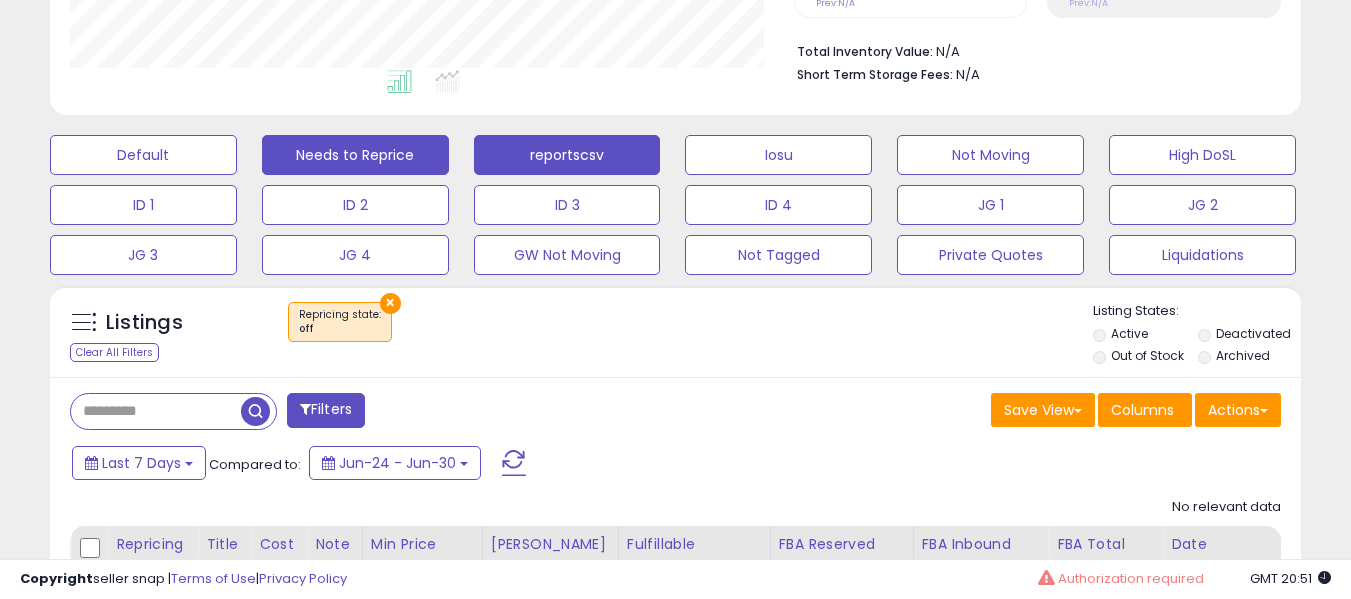 click on "reportscsv" at bounding box center [143, 155] 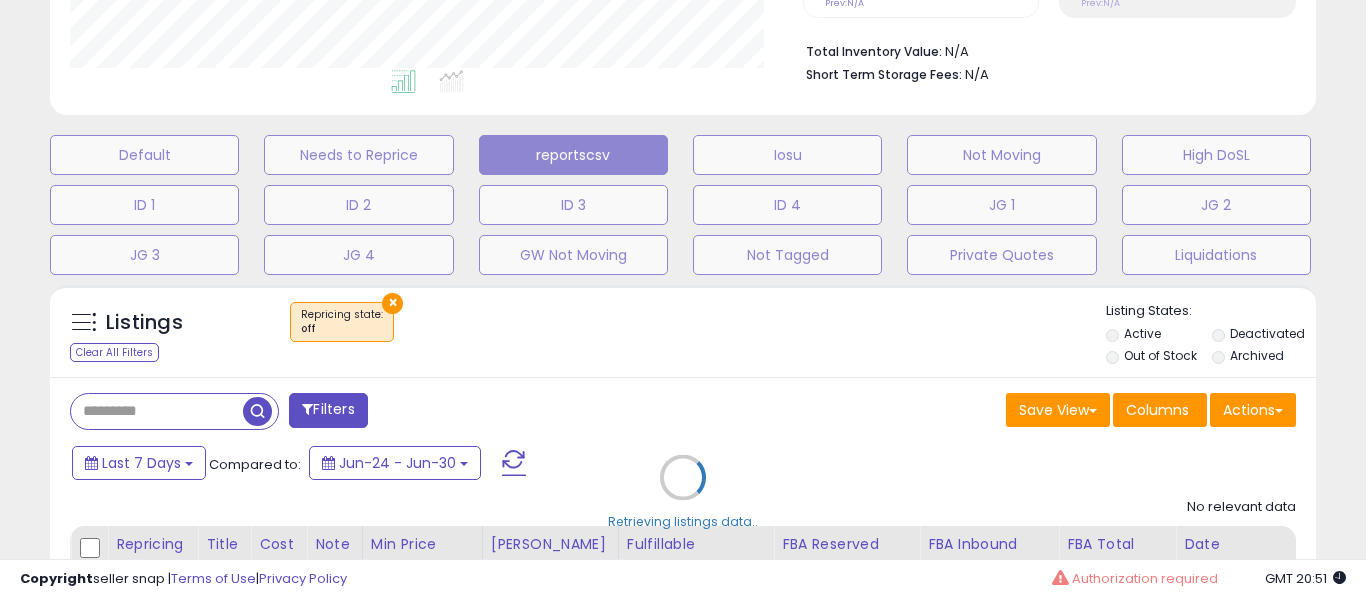 scroll, scrollTop: 999590, scrollLeft: 999267, axis: both 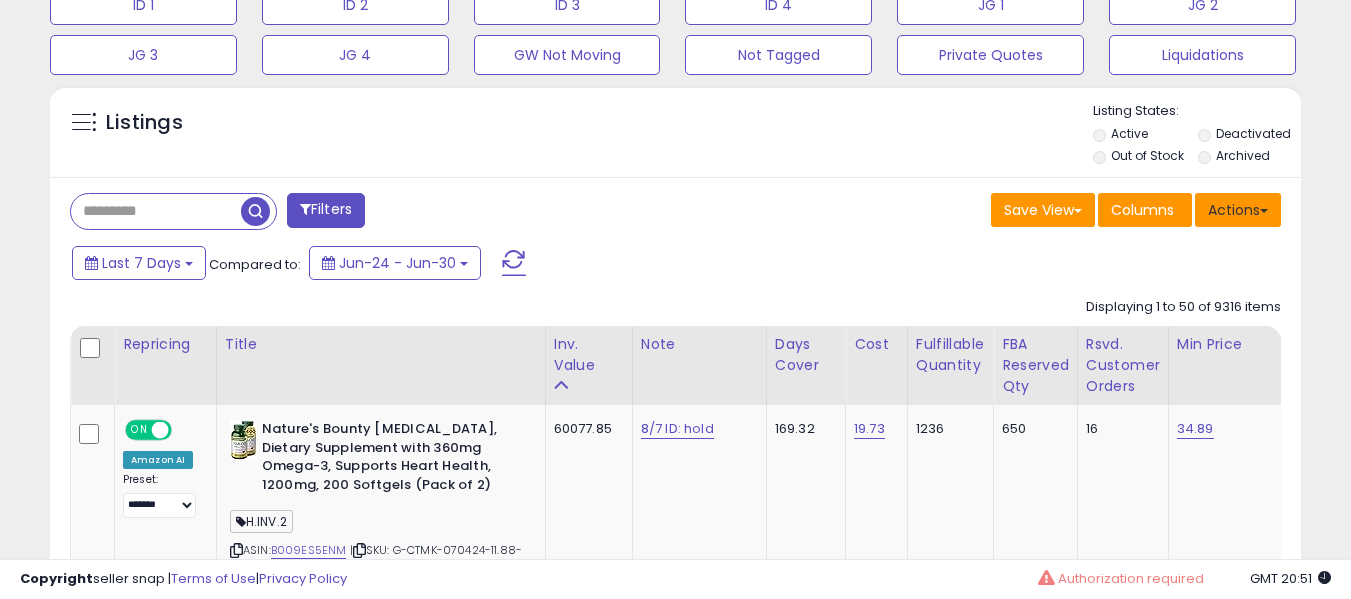click on "Actions" at bounding box center [1238, 210] 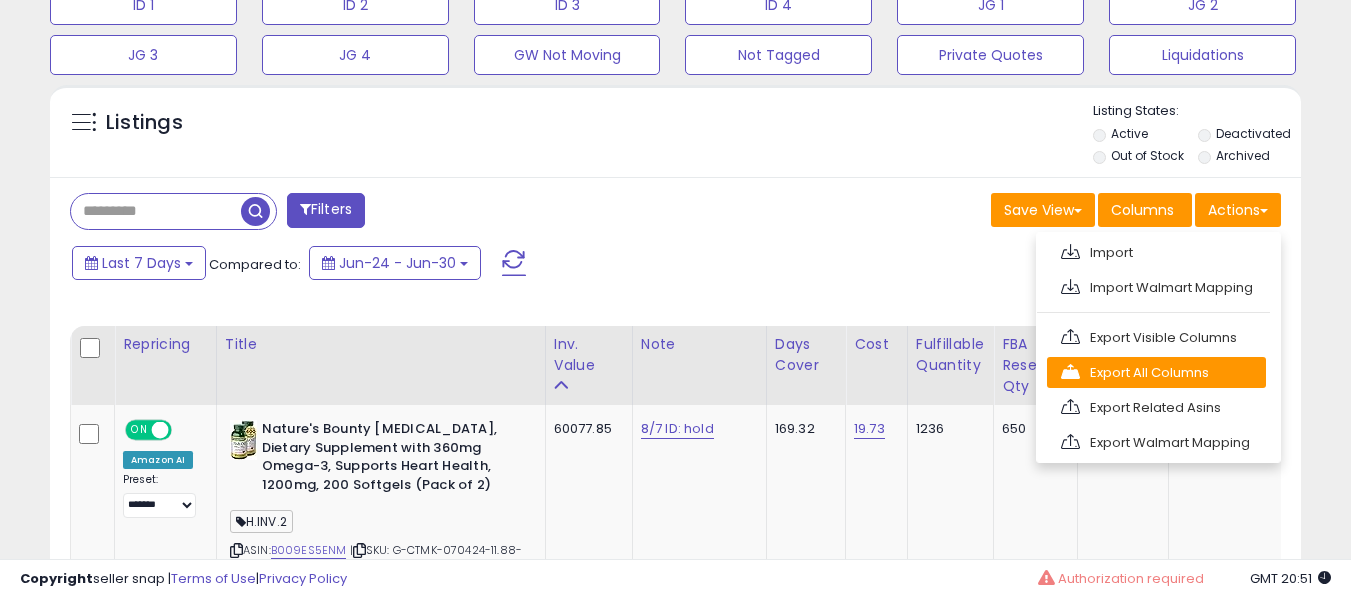 click on "Export All Columns" at bounding box center (1156, 372) 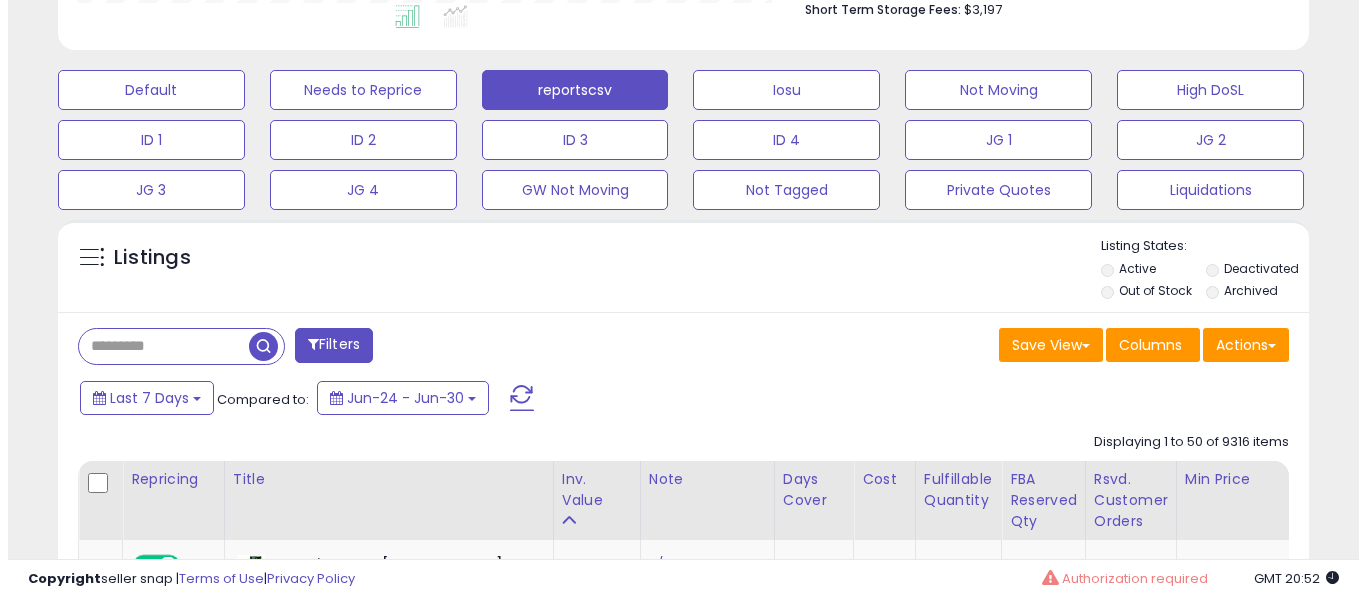 scroll, scrollTop: 595, scrollLeft: 0, axis: vertical 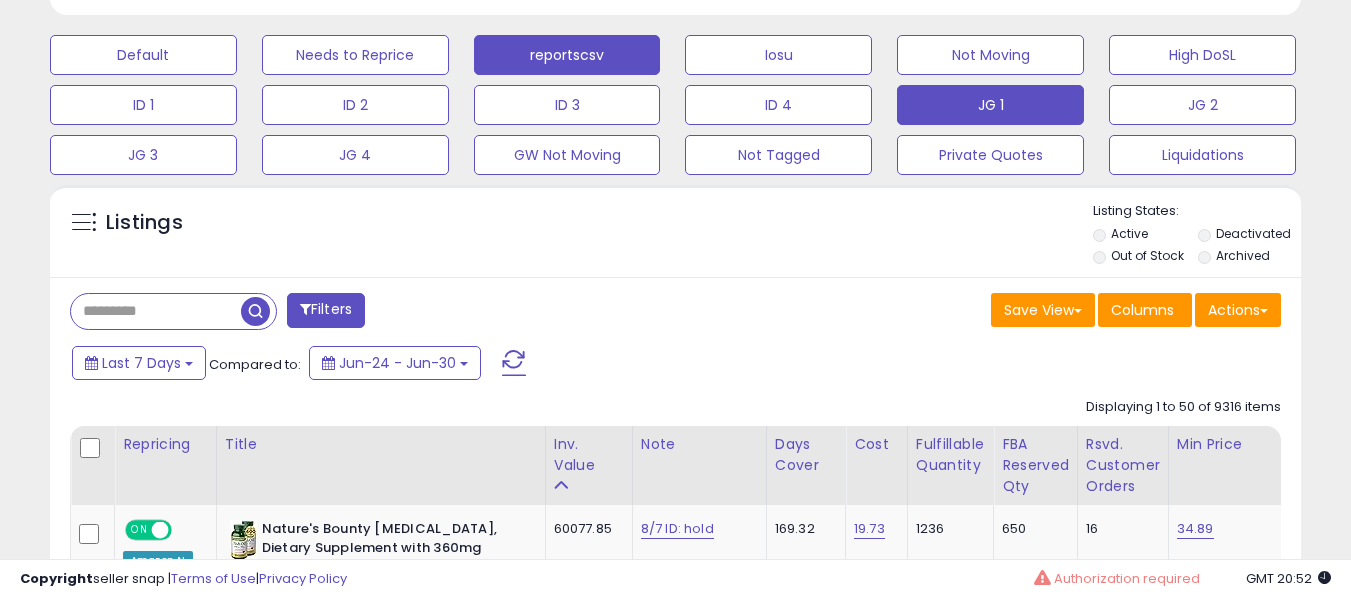 click on "JG 1" at bounding box center (143, 55) 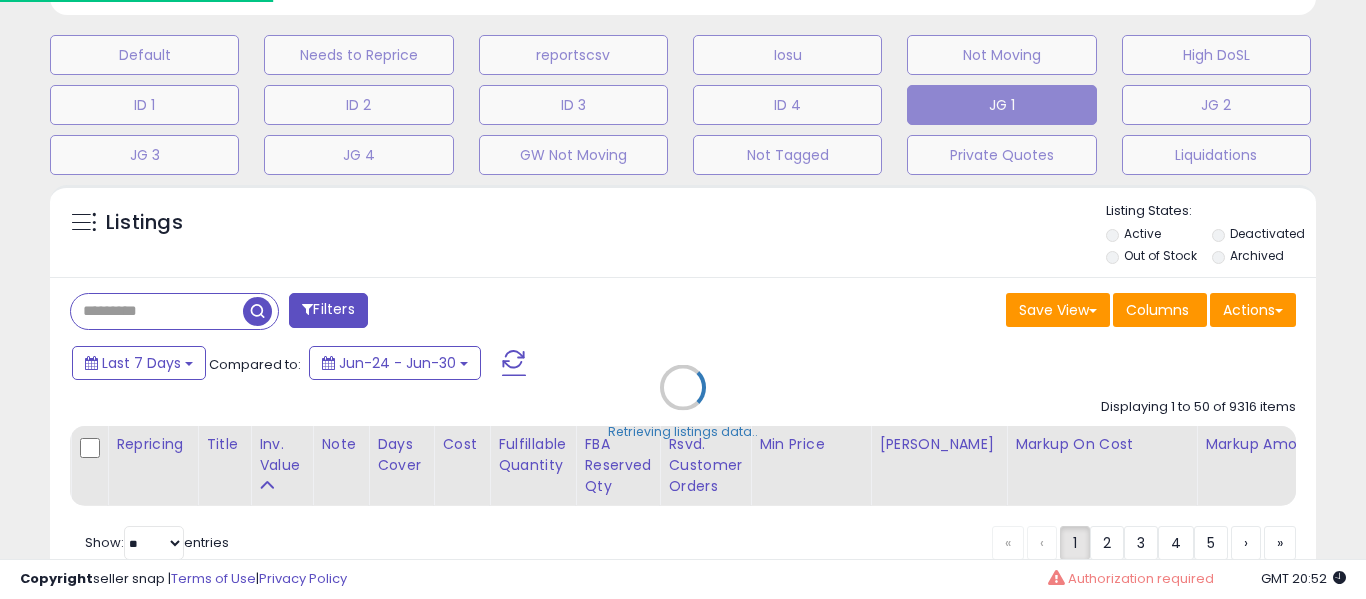 scroll, scrollTop: 999590, scrollLeft: 999267, axis: both 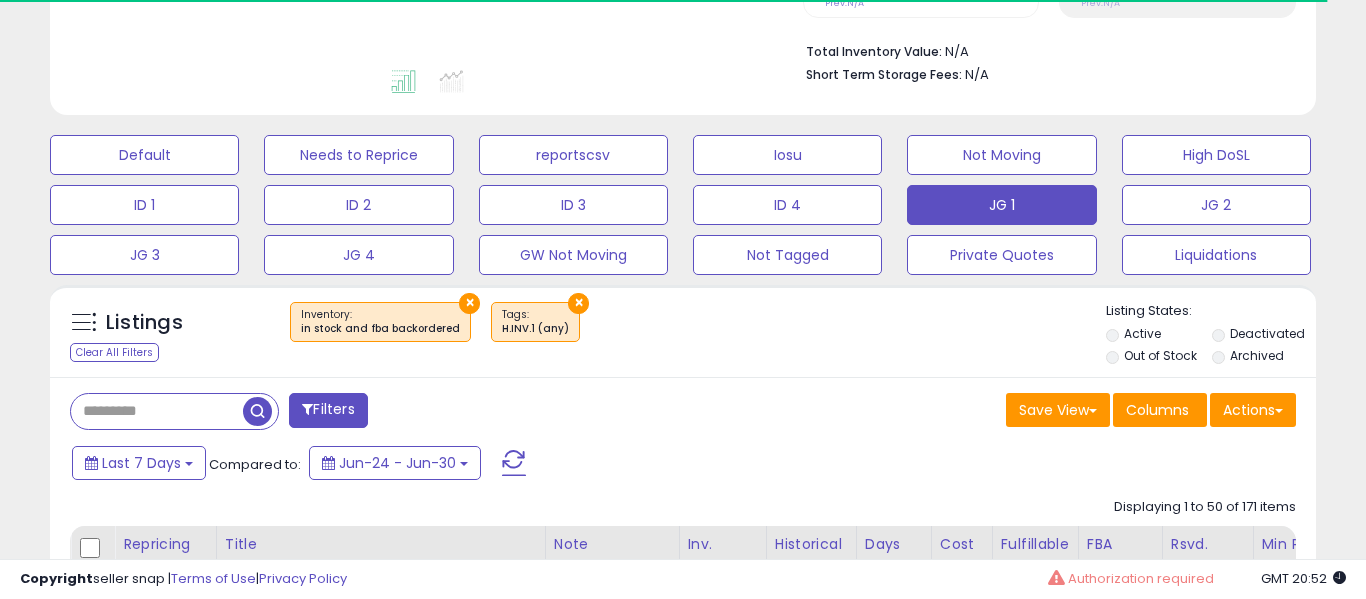select on "**" 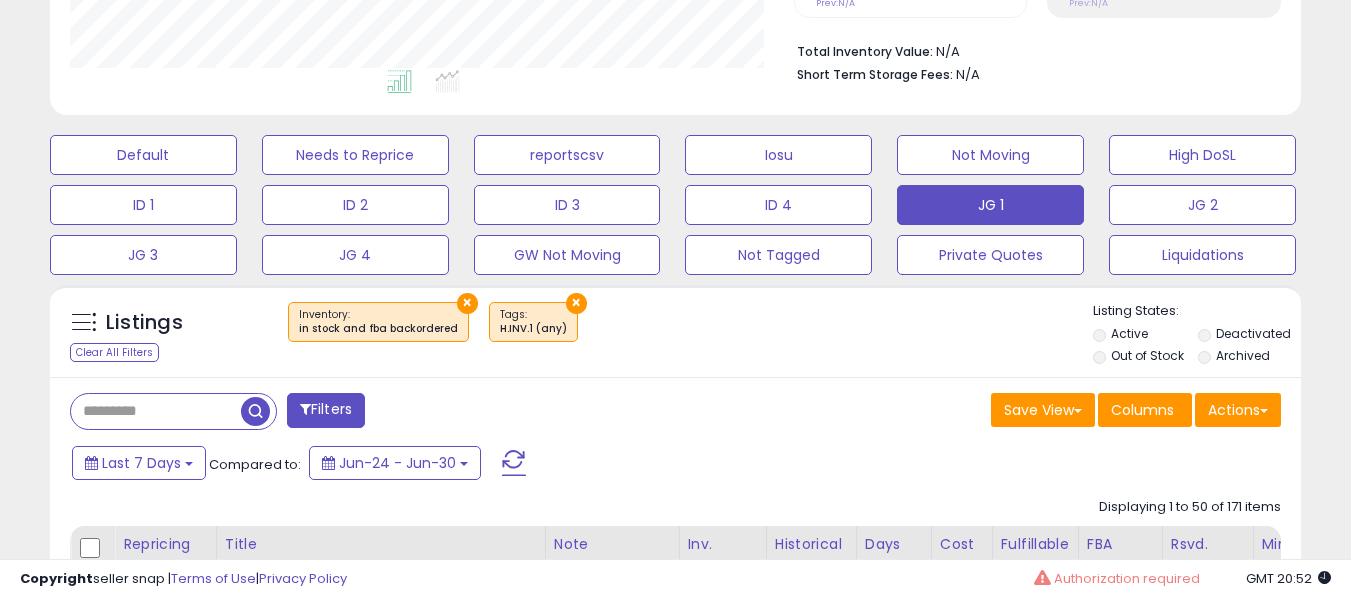 scroll, scrollTop: 999590, scrollLeft: 999276, axis: both 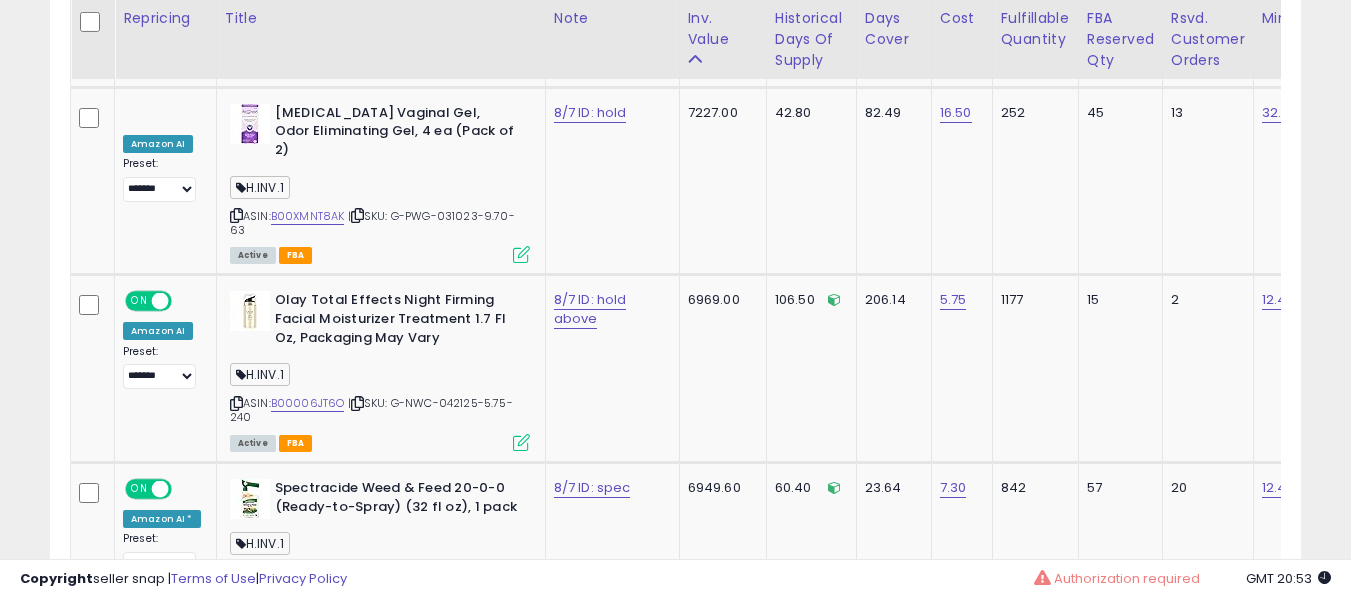 click on "2" 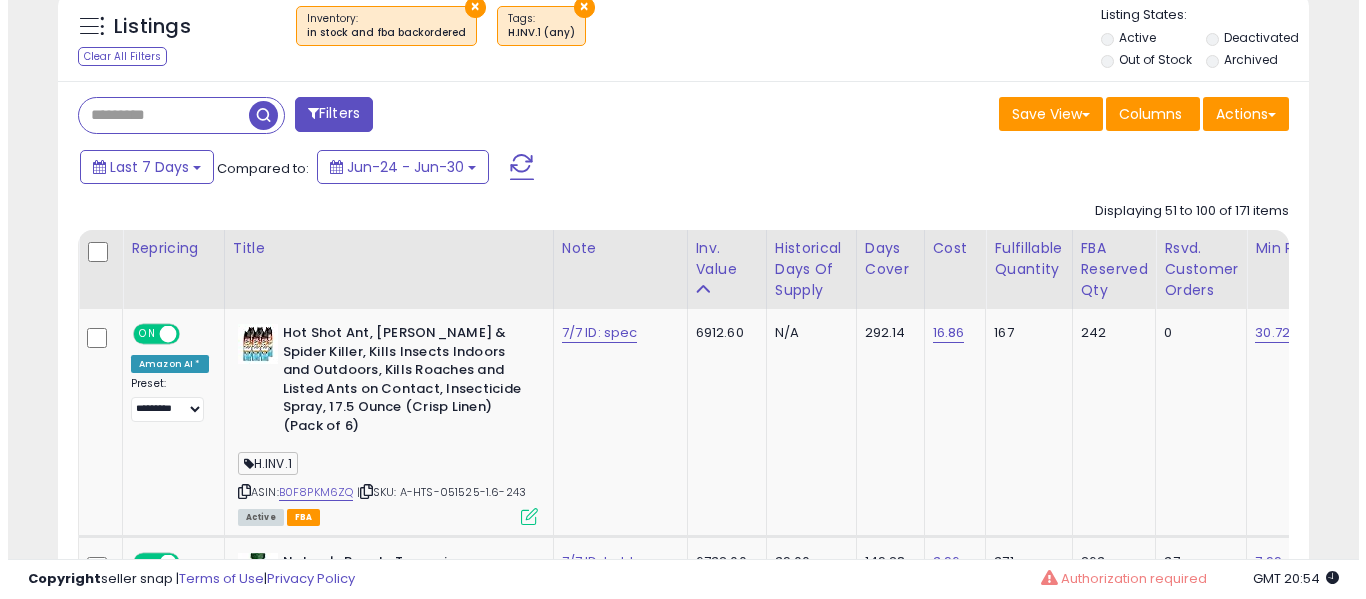 scroll, scrollTop: 491, scrollLeft: 0, axis: vertical 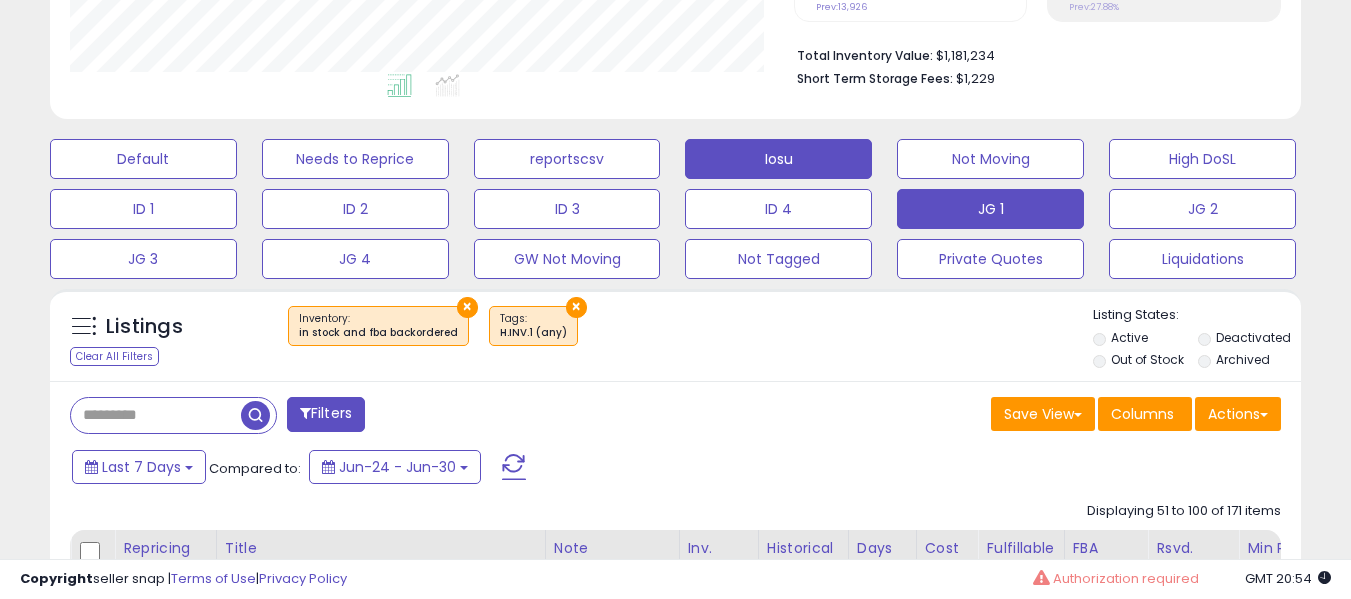 click on "Iosu" at bounding box center (143, 159) 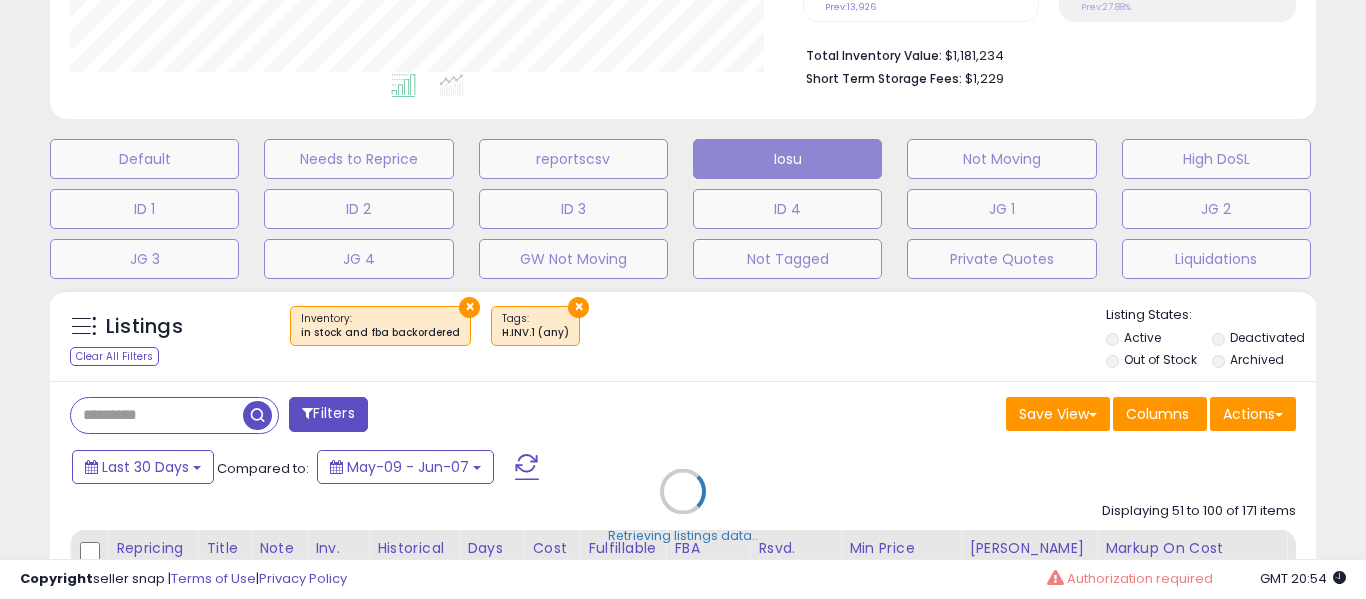 scroll, scrollTop: 999590, scrollLeft: 999267, axis: both 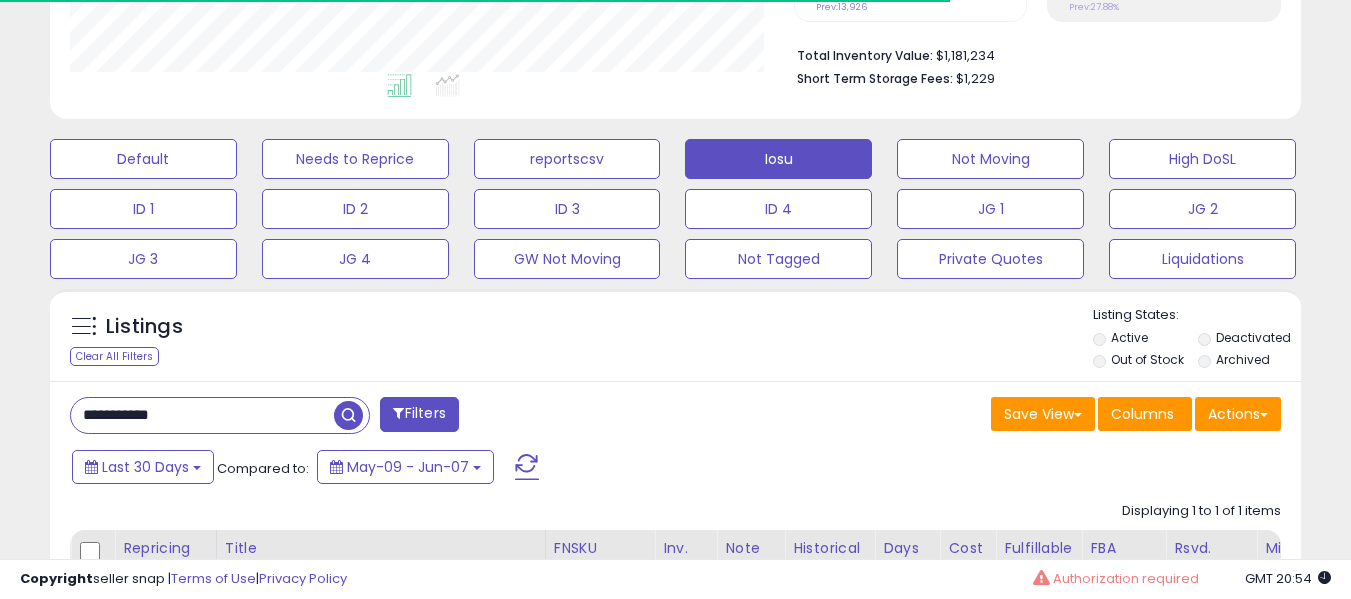 click on "**********" at bounding box center (202, 415) 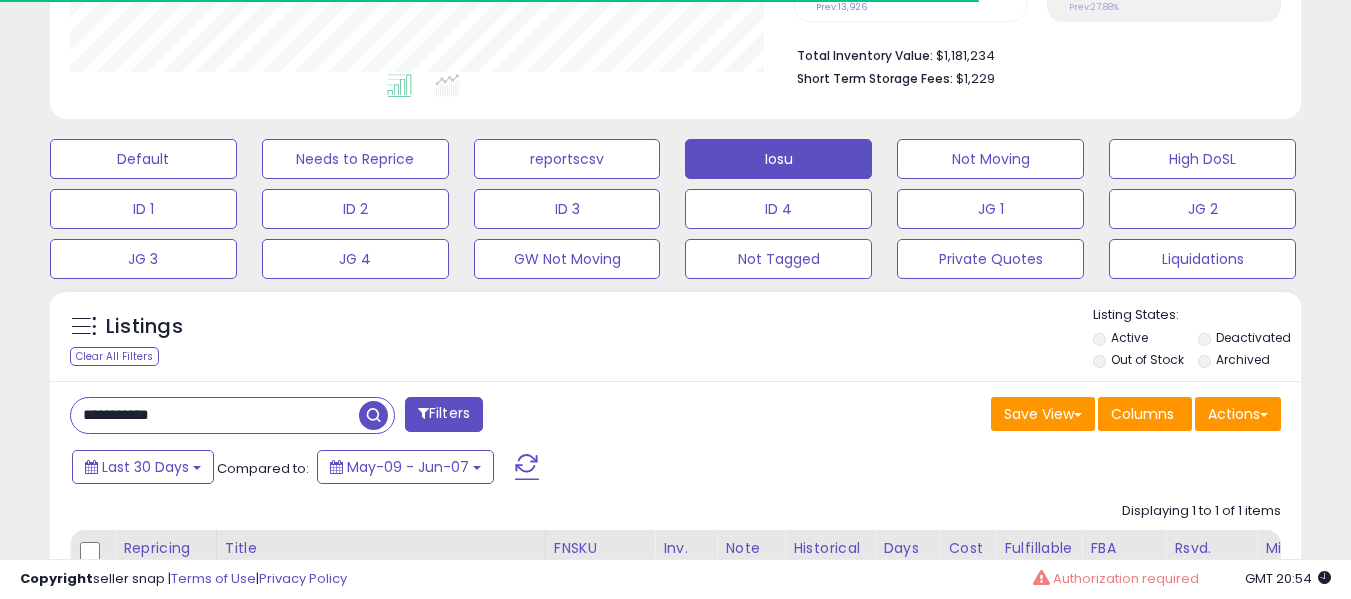 type on "**********" 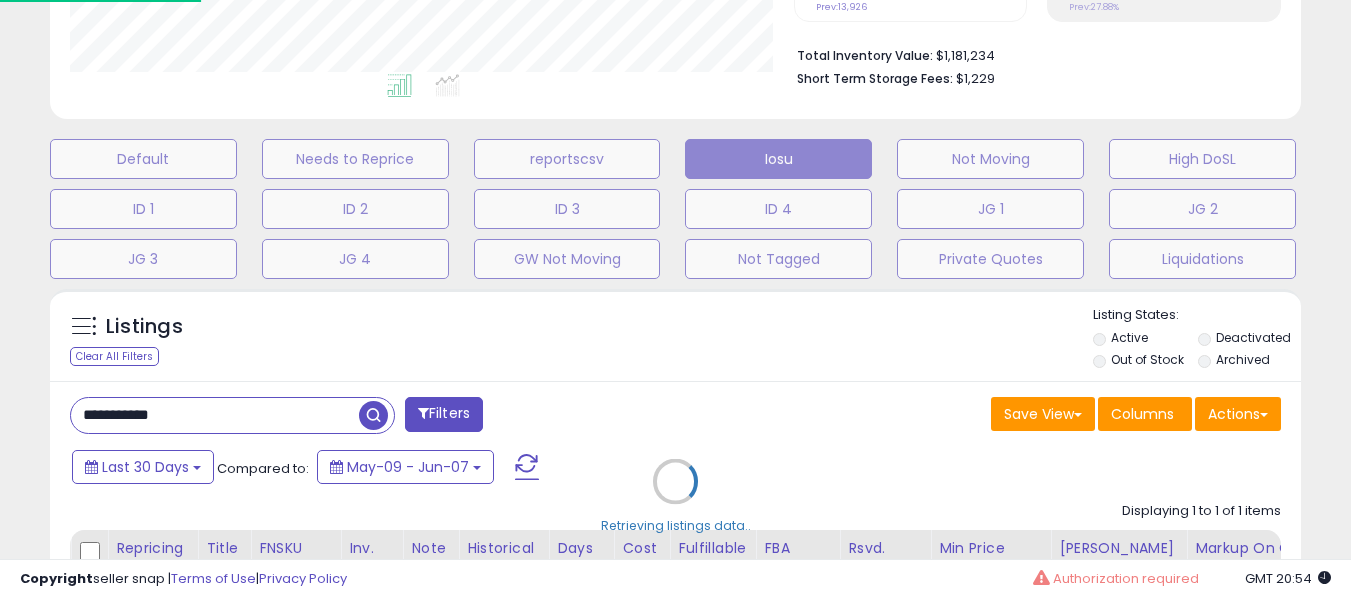 scroll, scrollTop: 999590, scrollLeft: 999267, axis: both 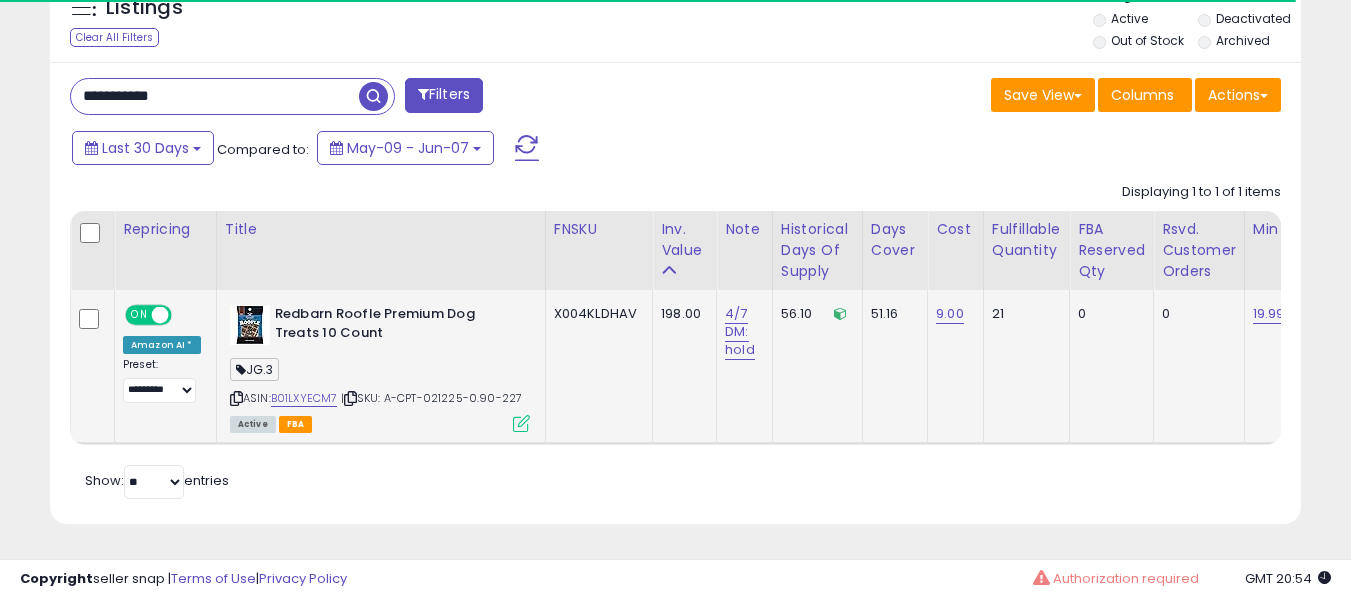 click on "ASIN:  B01LXYECM7    |   SKU: A-CPT-021225-0.90-227 Active FBA" at bounding box center [380, 367] 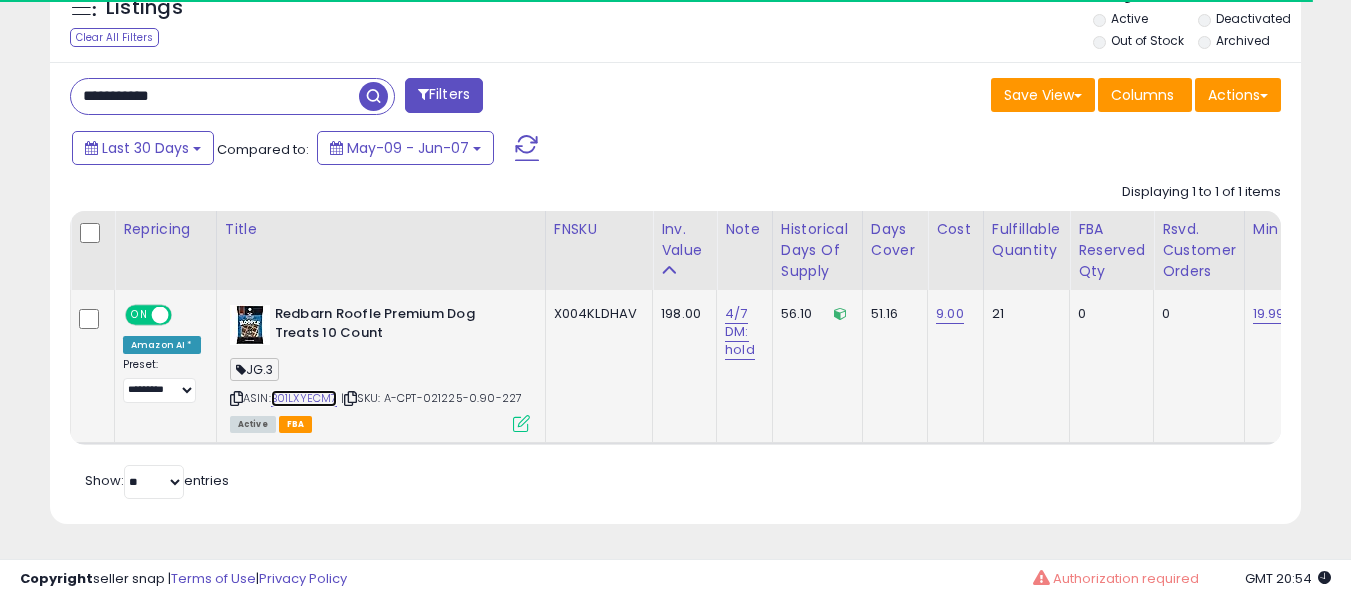 click on "B01LXYECM7" at bounding box center [304, 398] 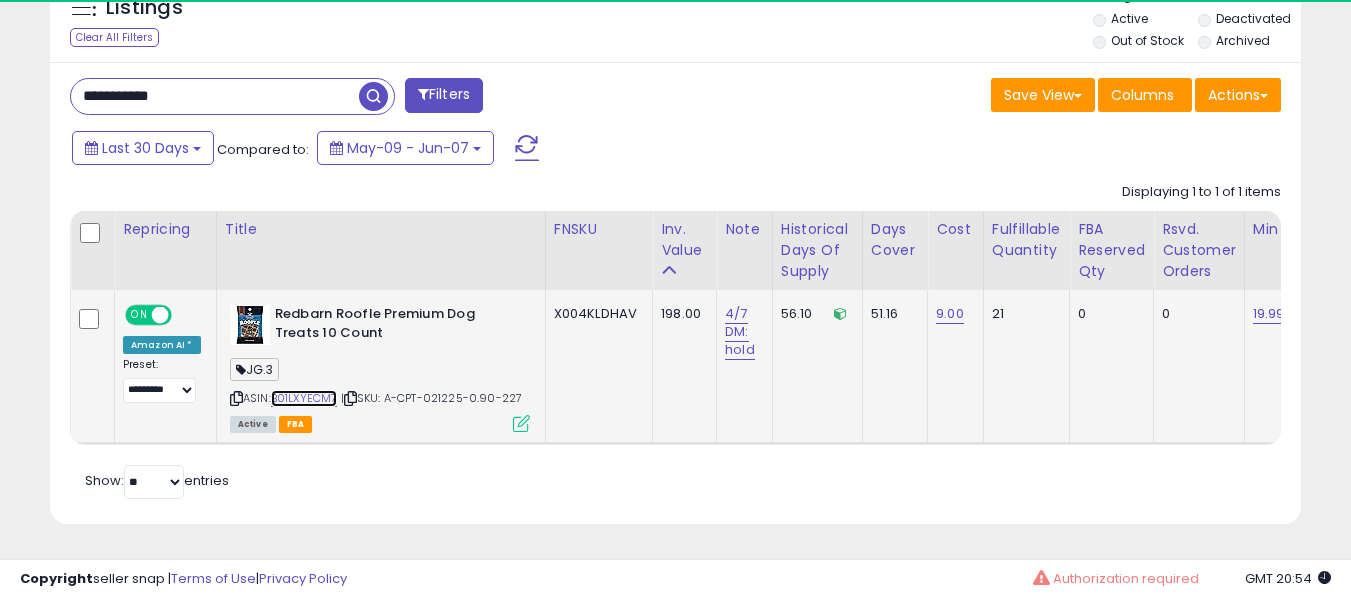 scroll, scrollTop: 999590, scrollLeft: 999276, axis: both 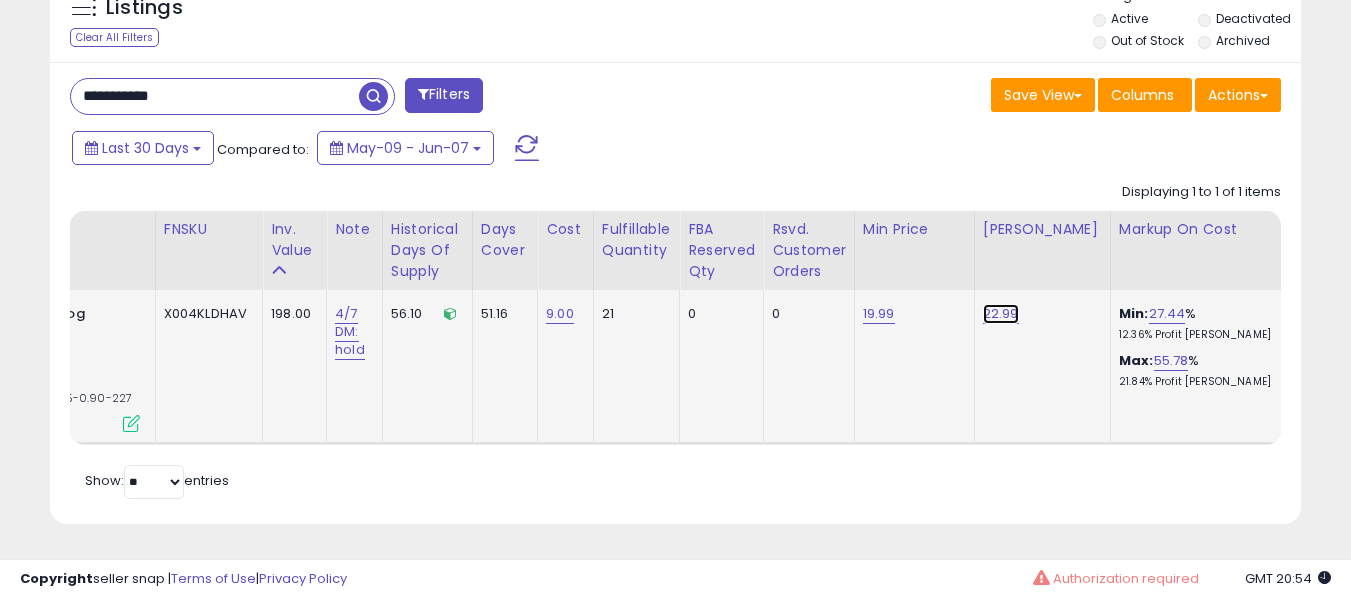 click on "22.99" at bounding box center [1001, 314] 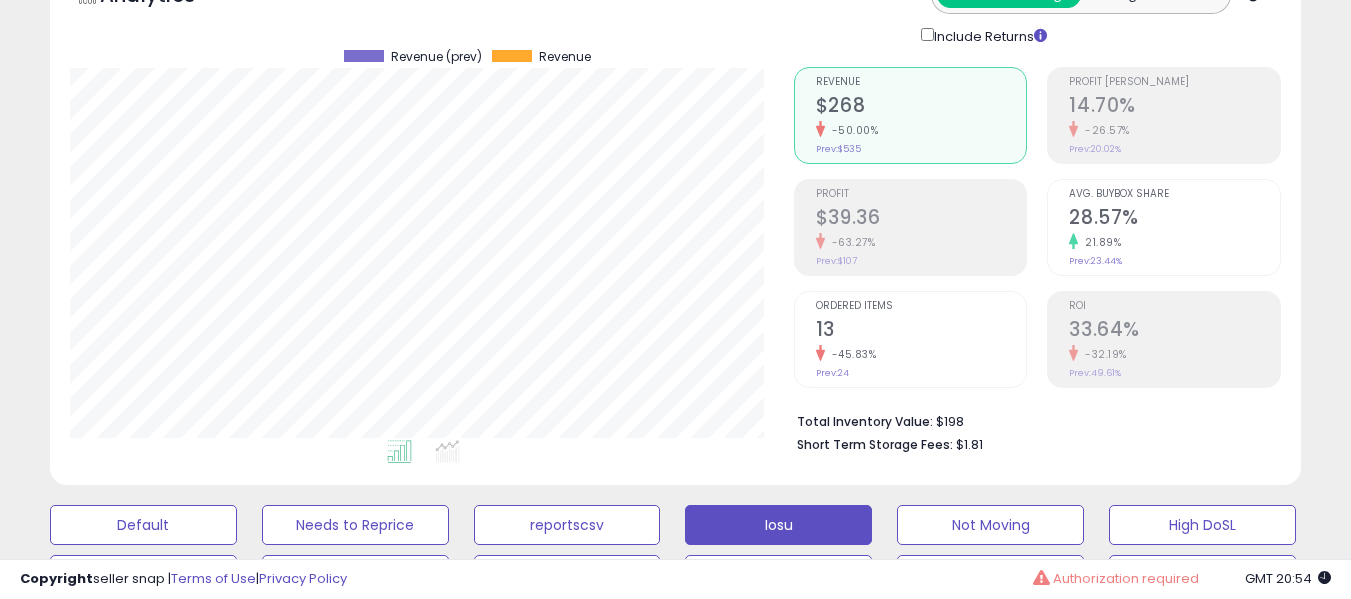 click on "13" at bounding box center (921, 331) 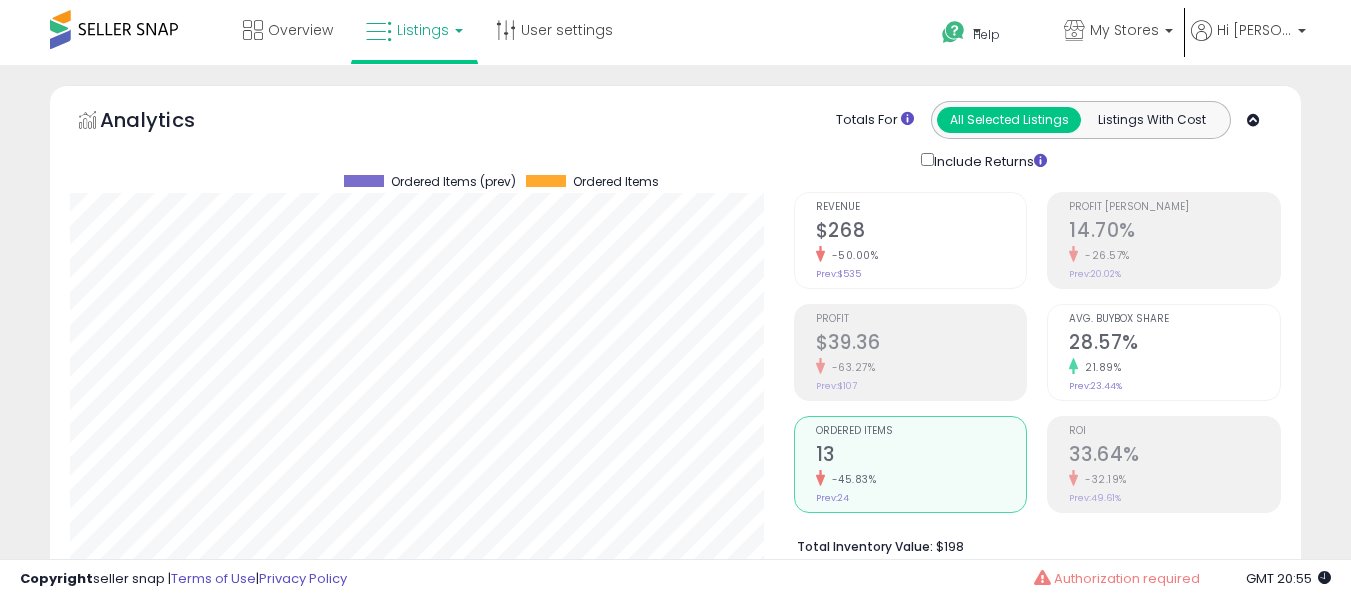 click on "21.89%" at bounding box center (1174, 367) 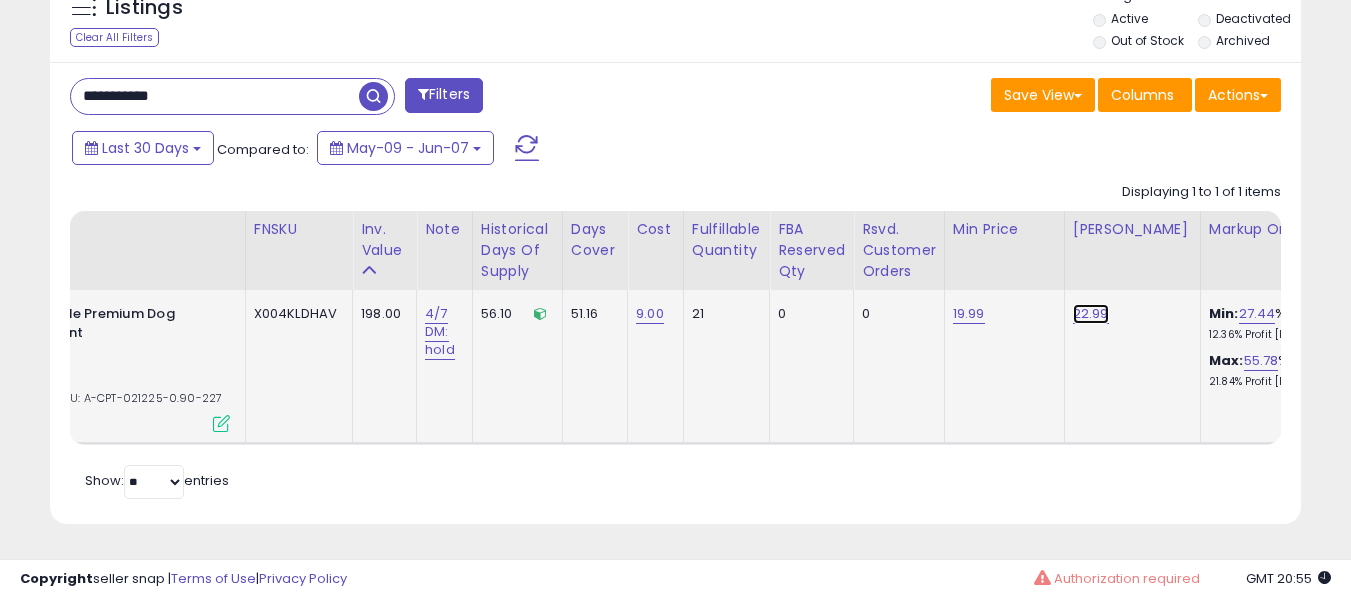 click on "22.99" at bounding box center (1091, 314) 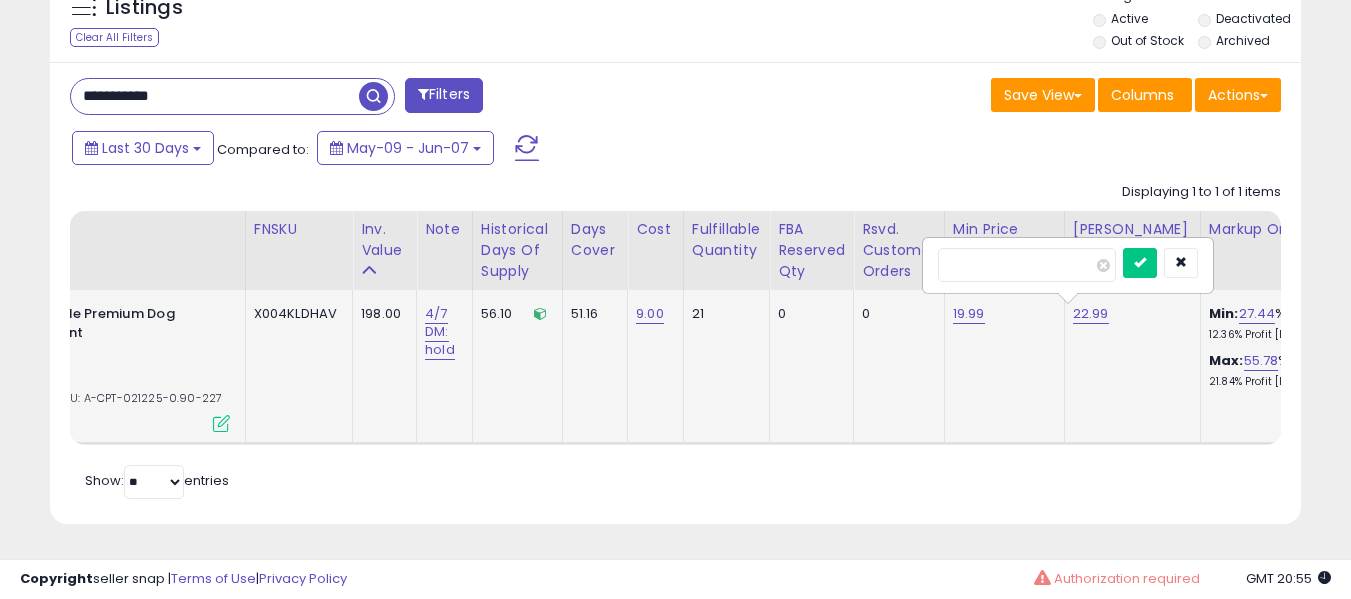 type on "*****" 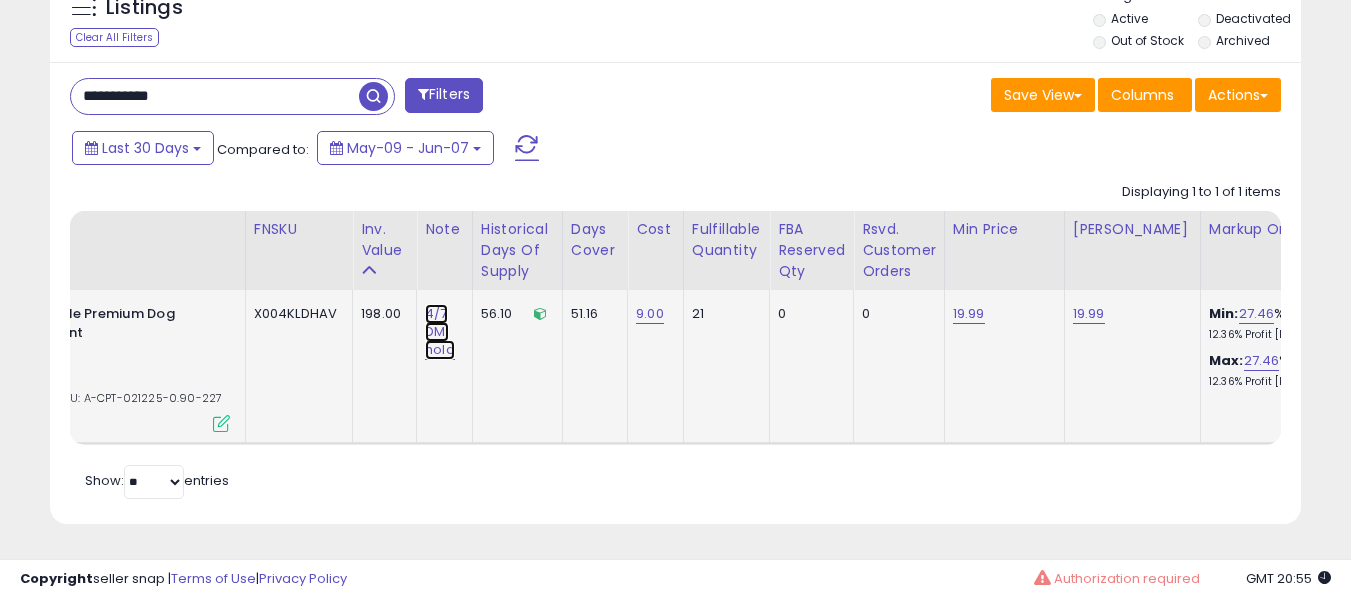 click on "4/7 DM: hold" at bounding box center (440, 332) 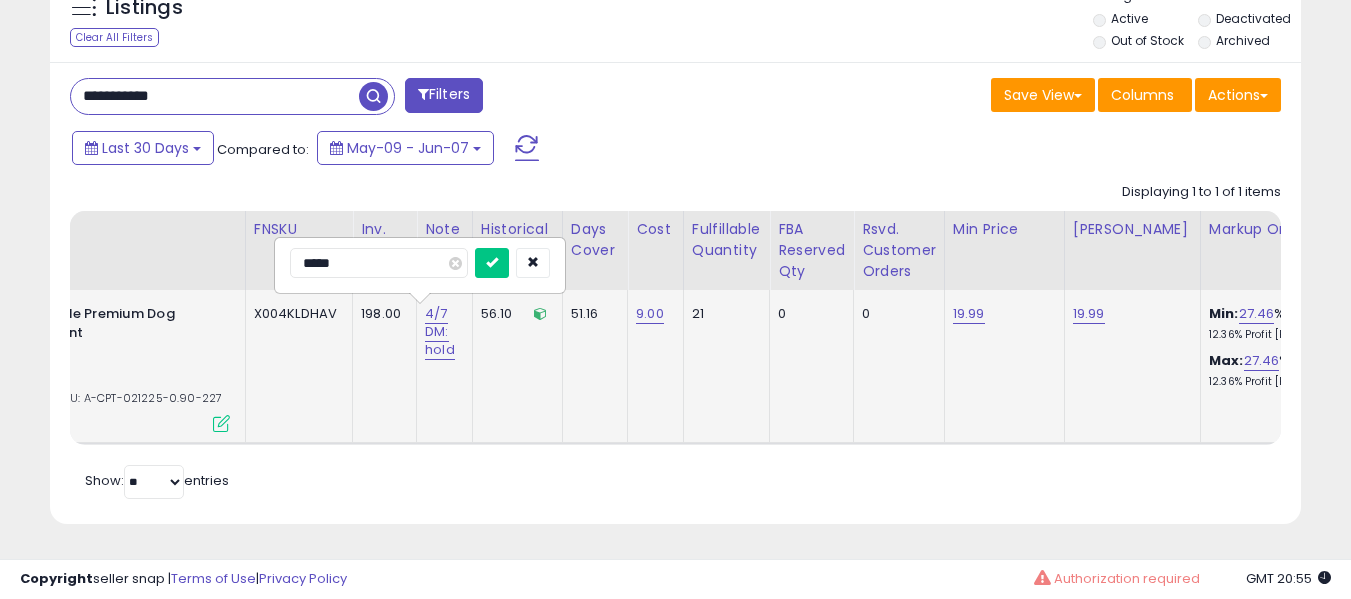 type on "******" 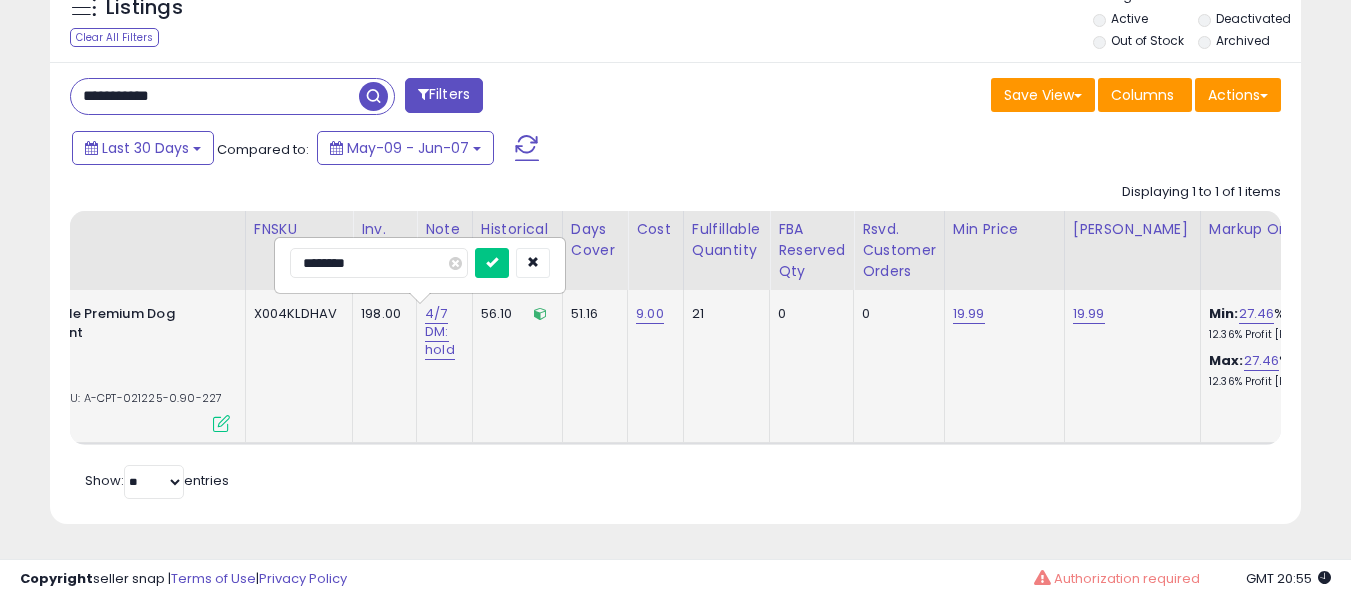 type on "*******" 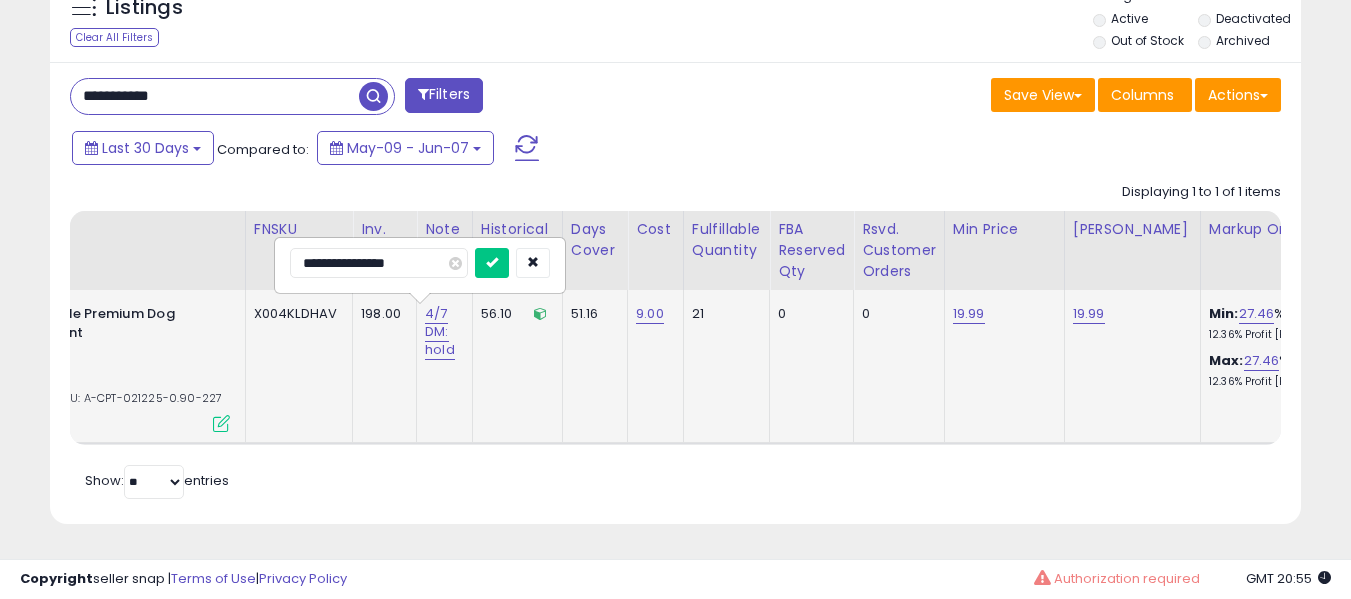 type on "**********" 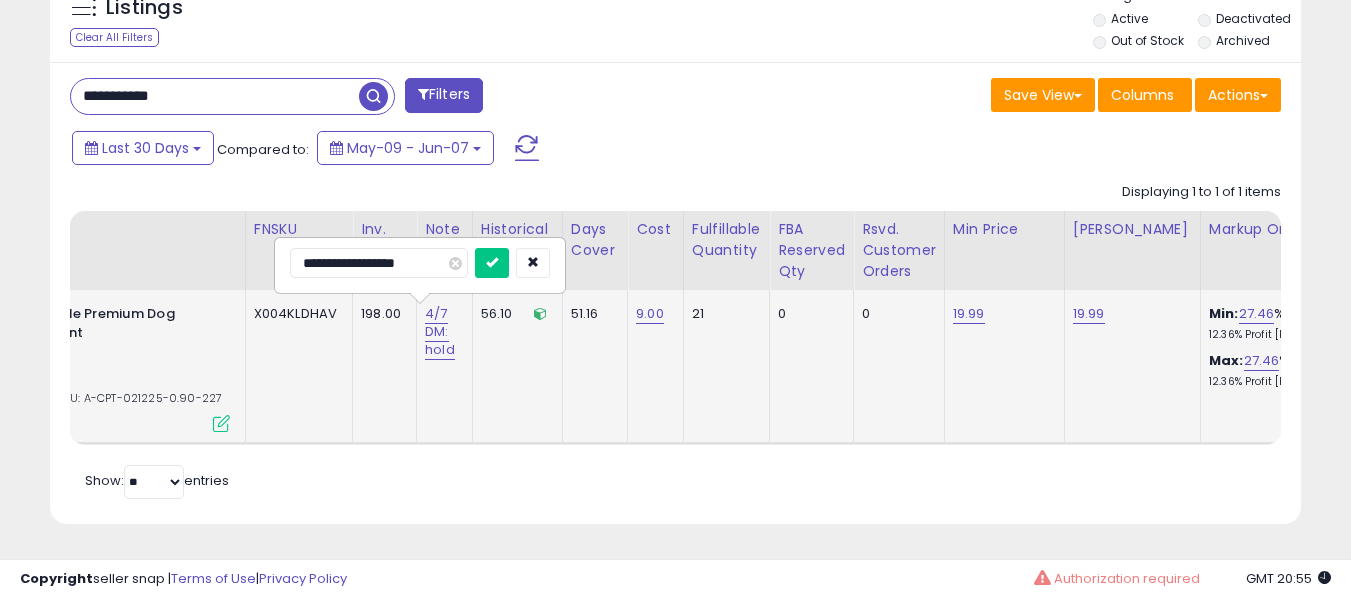click at bounding box center [492, 263] 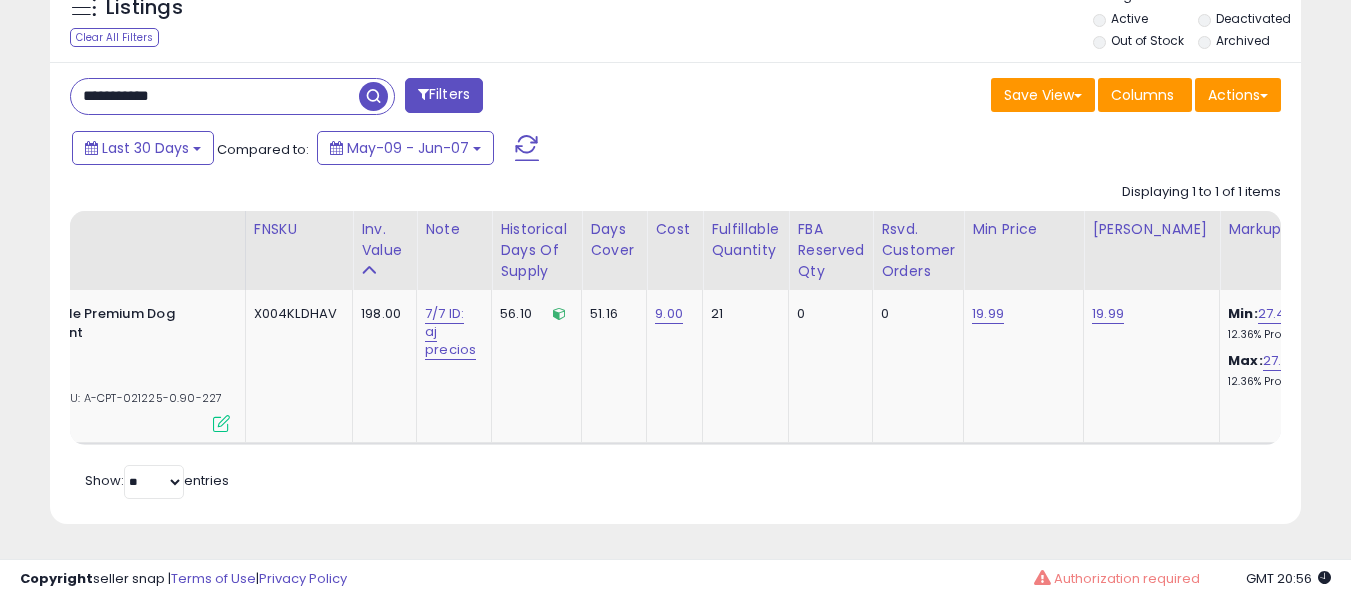 click on "**********" at bounding box center [215, 96] 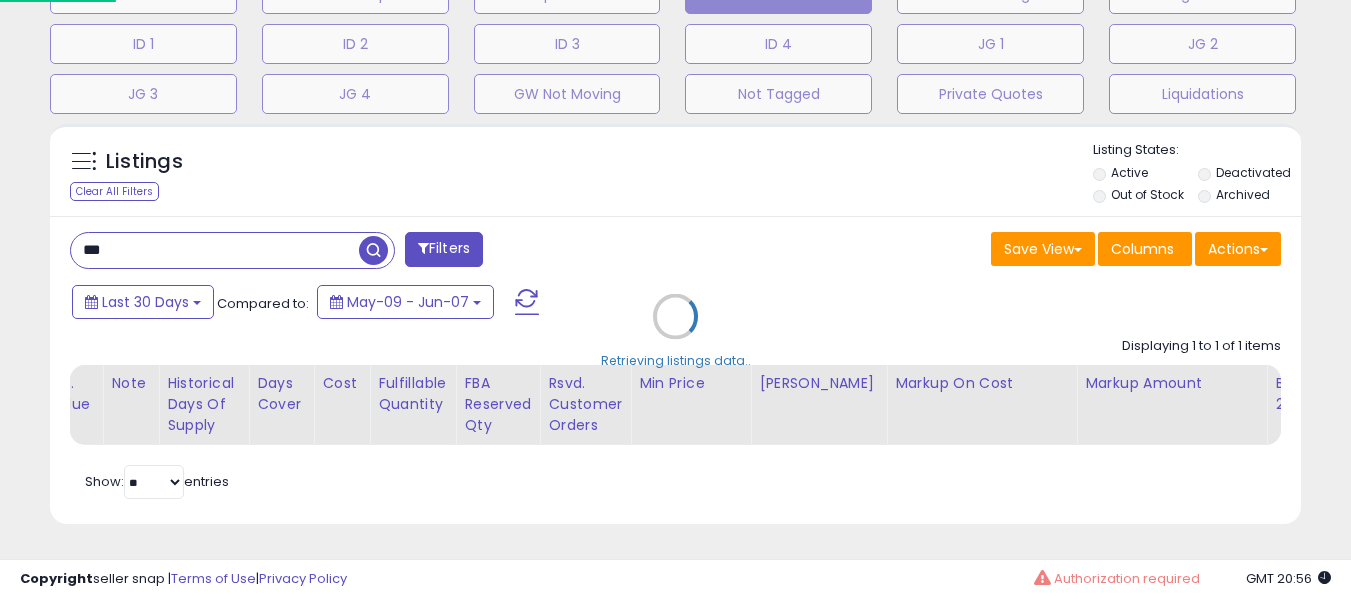 scroll, scrollTop: 999590, scrollLeft: 999267, axis: both 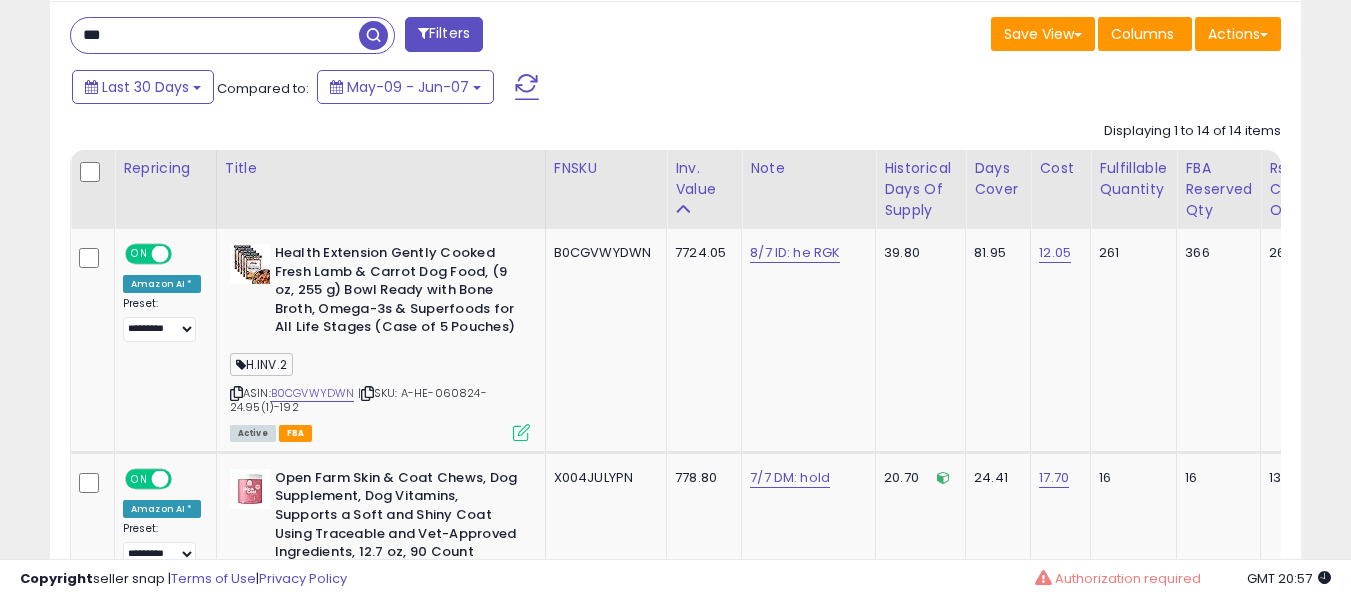 click on "***" at bounding box center (215, 35) 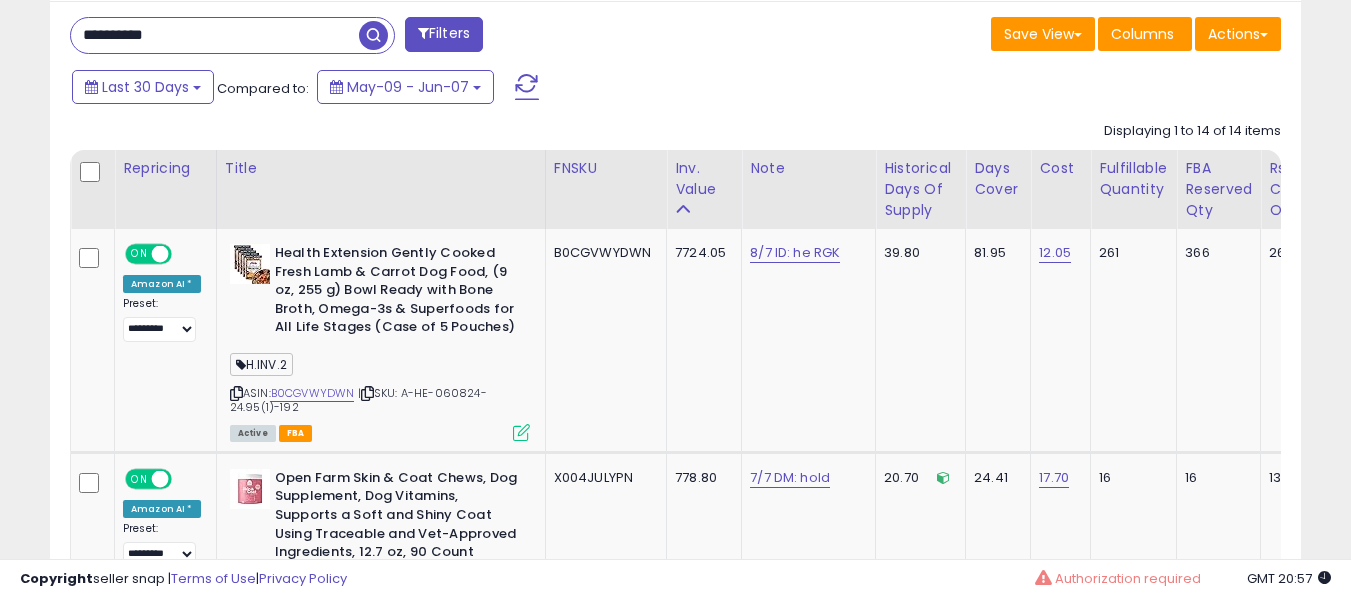 type on "**********" 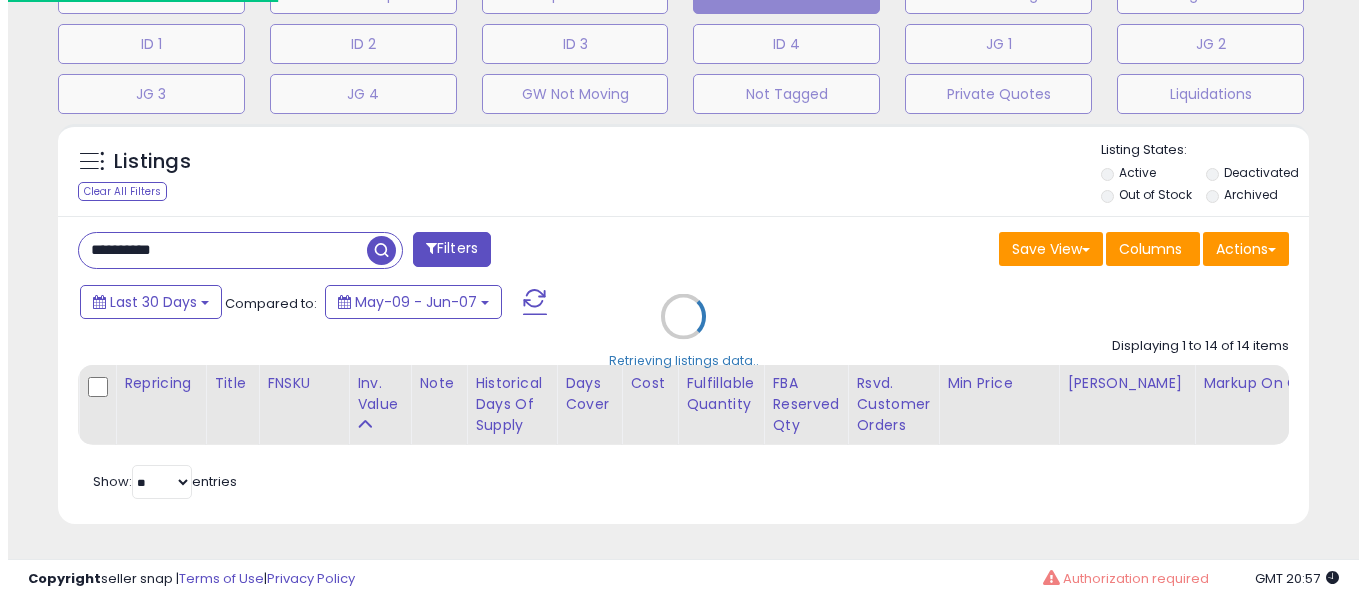 scroll, scrollTop: 671, scrollLeft: 0, axis: vertical 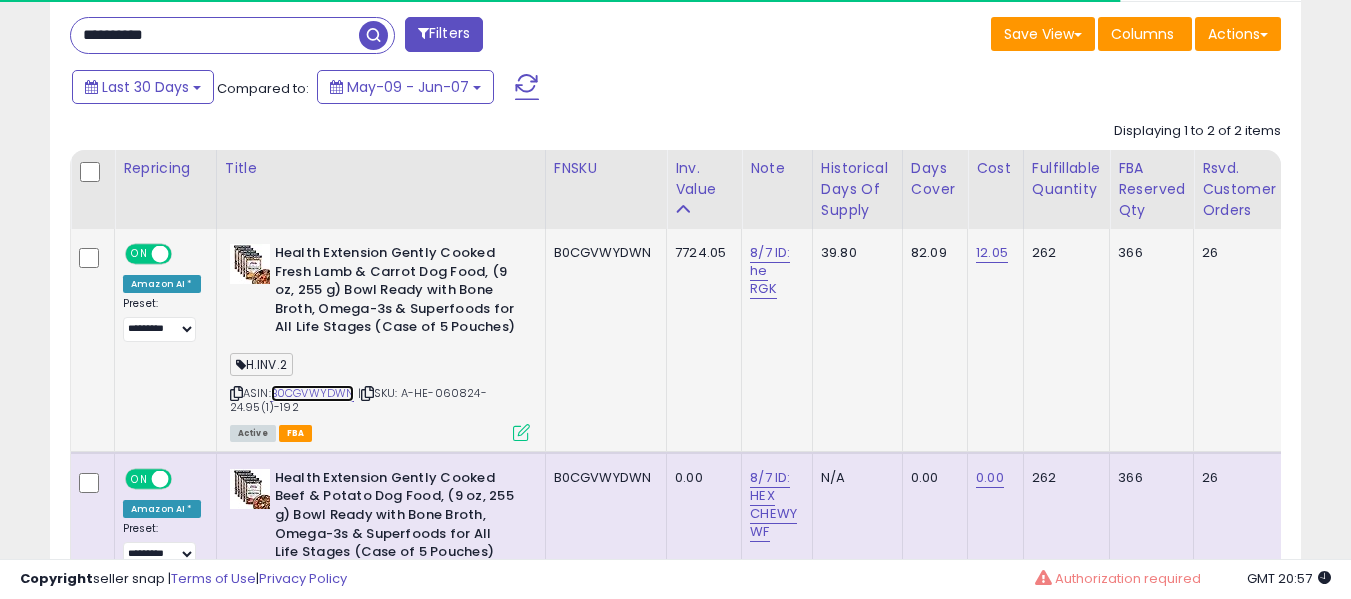 click on "B0CGVWYDWN" at bounding box center [313, 393] 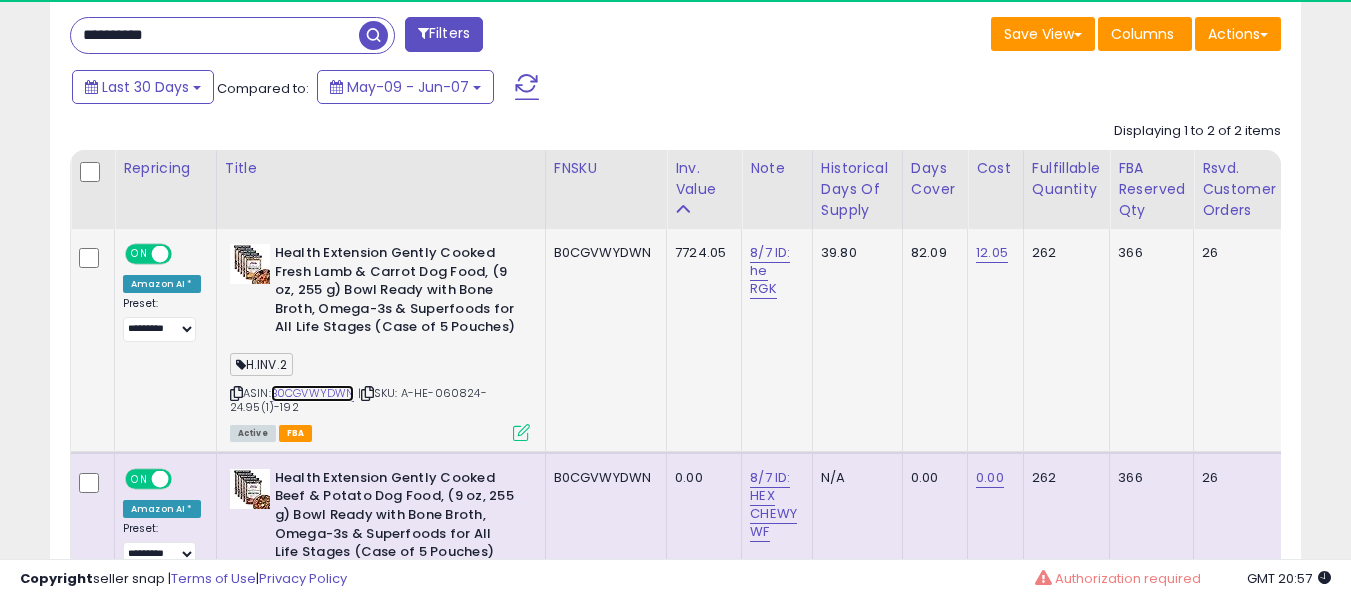 scroll, scrollTop: 999590, scrollLeft: 999276, axis: both 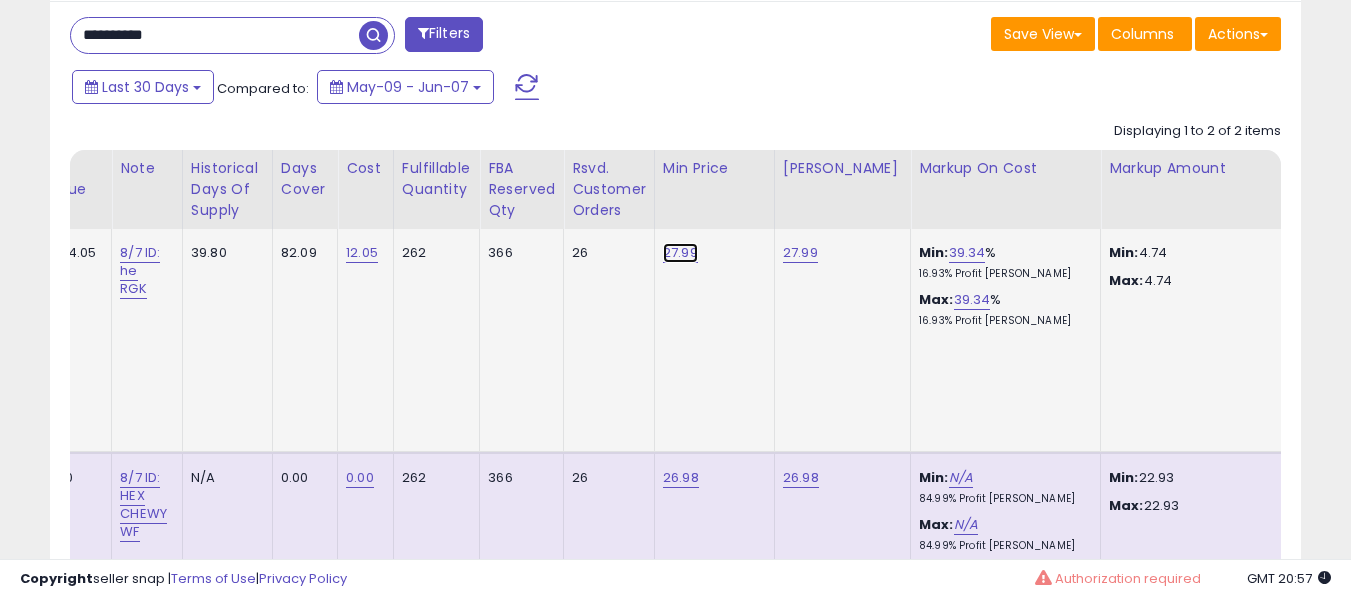 click on "27.99" at bounding box center (680, 253) 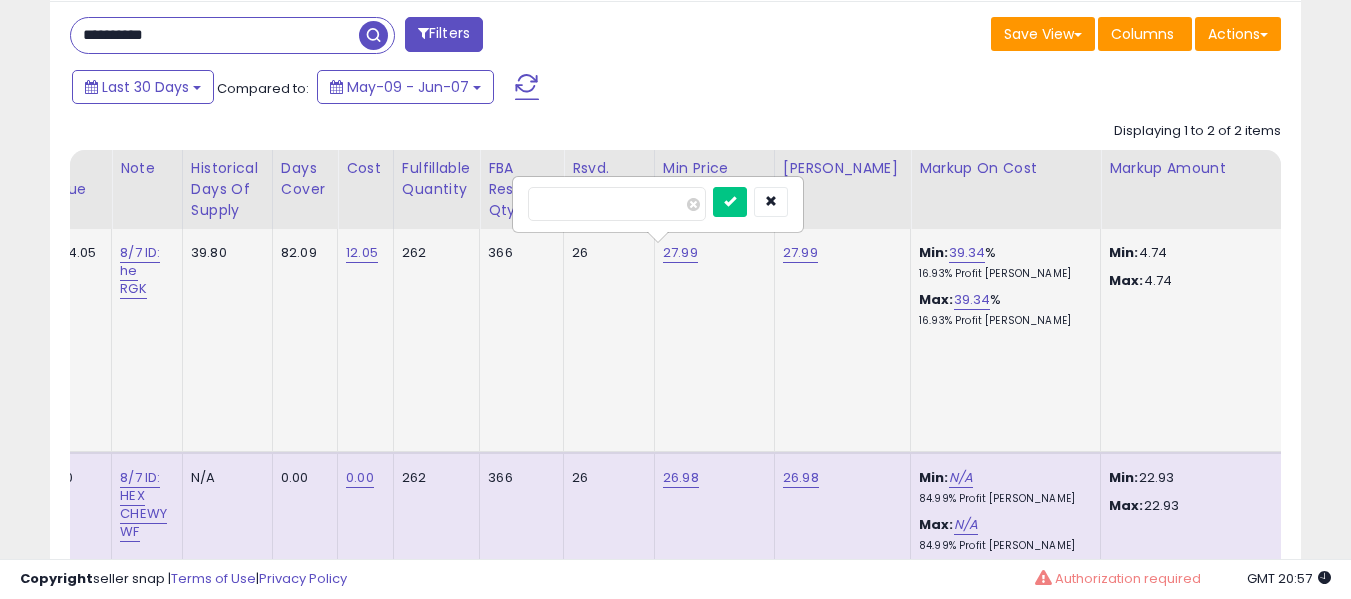 type on "*****" 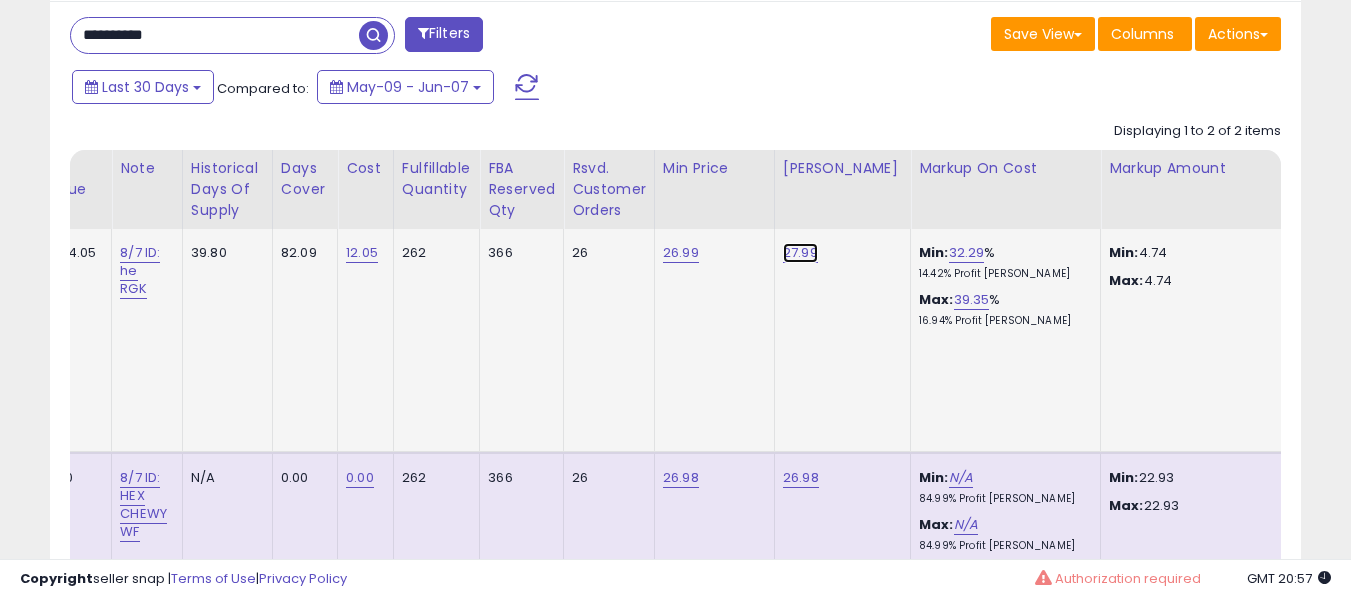 click on "27.99" at bounding box center [800, 253] 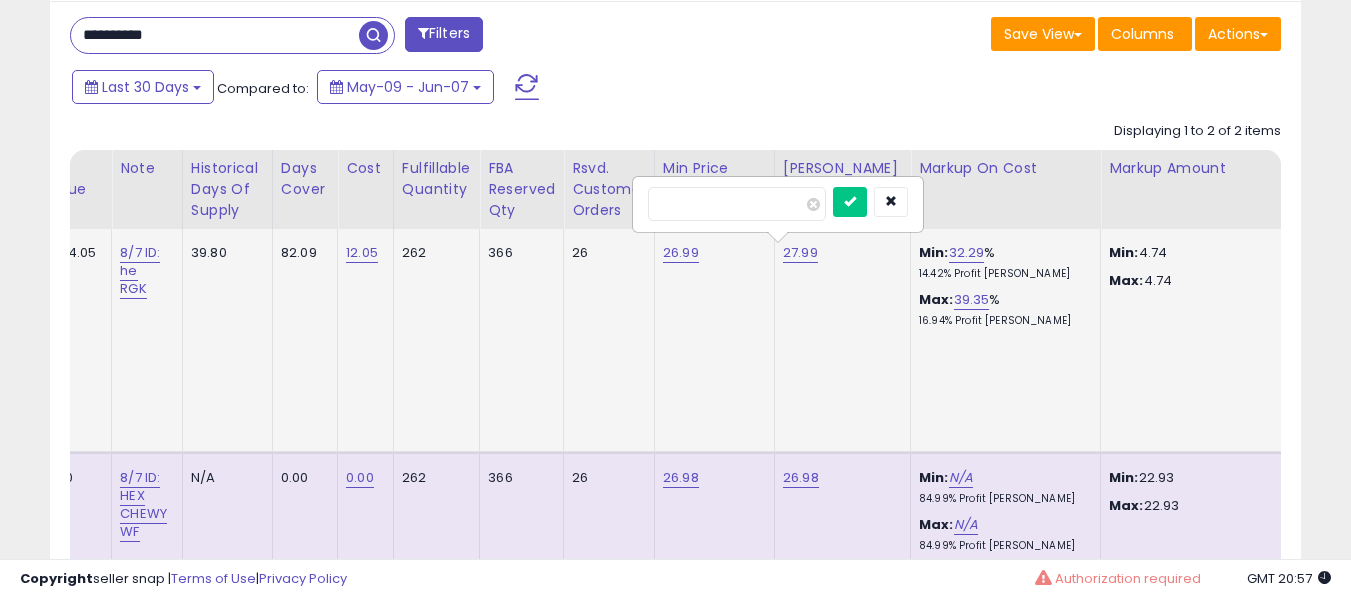 type on "*****" 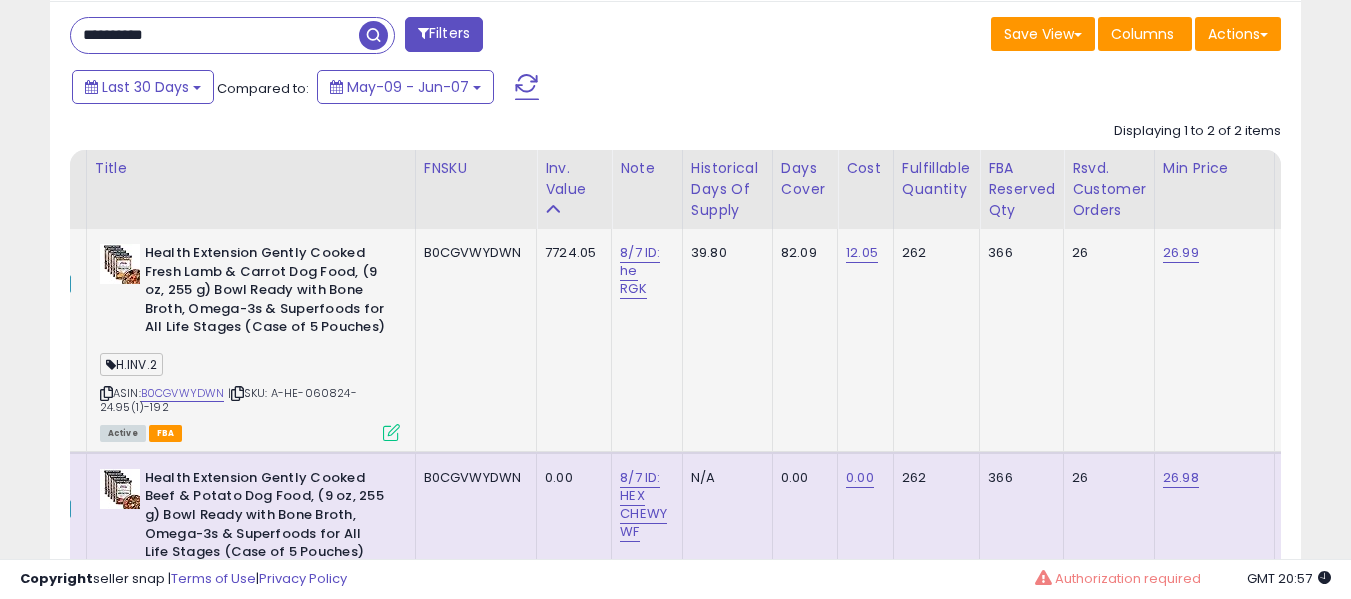 click on "8/7 ID: he RGK" 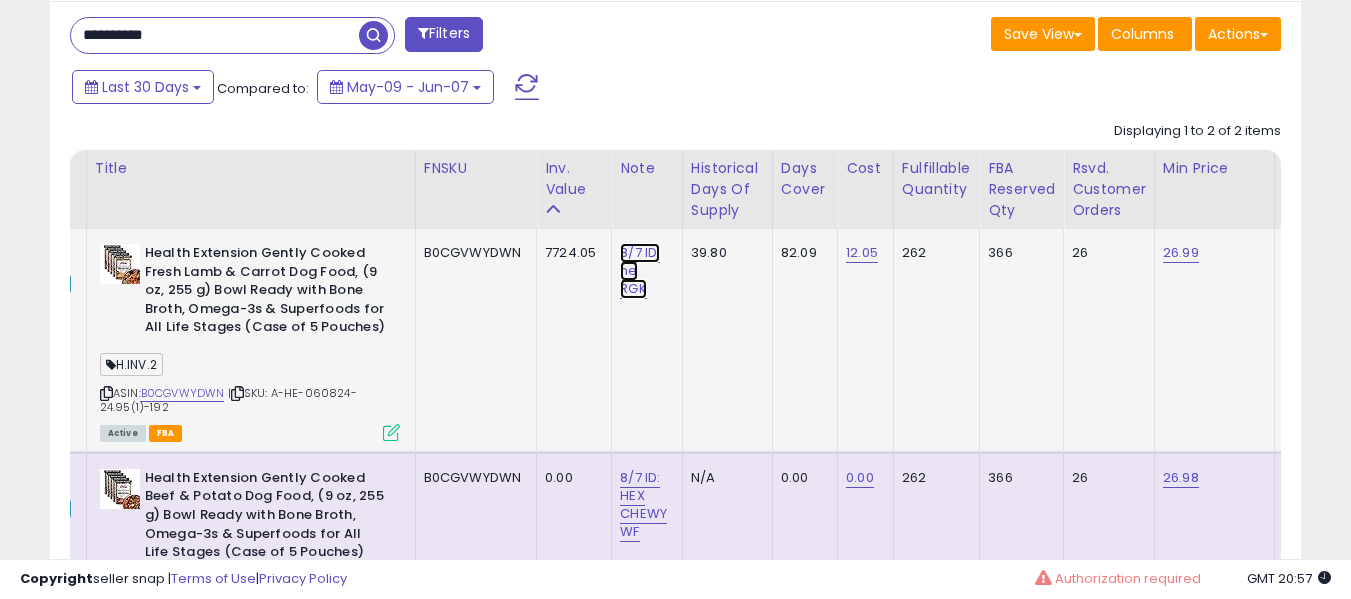 click on "8/7 ID: he RGK" at bounding box center (640, 271) 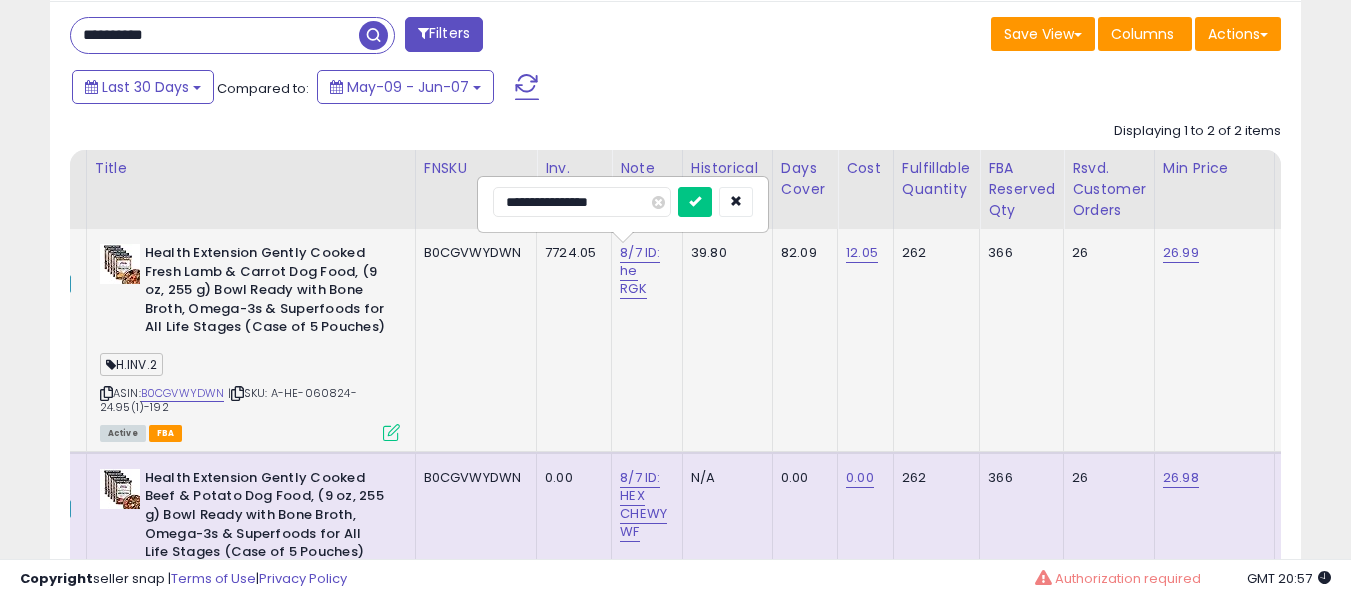 type on "**********" 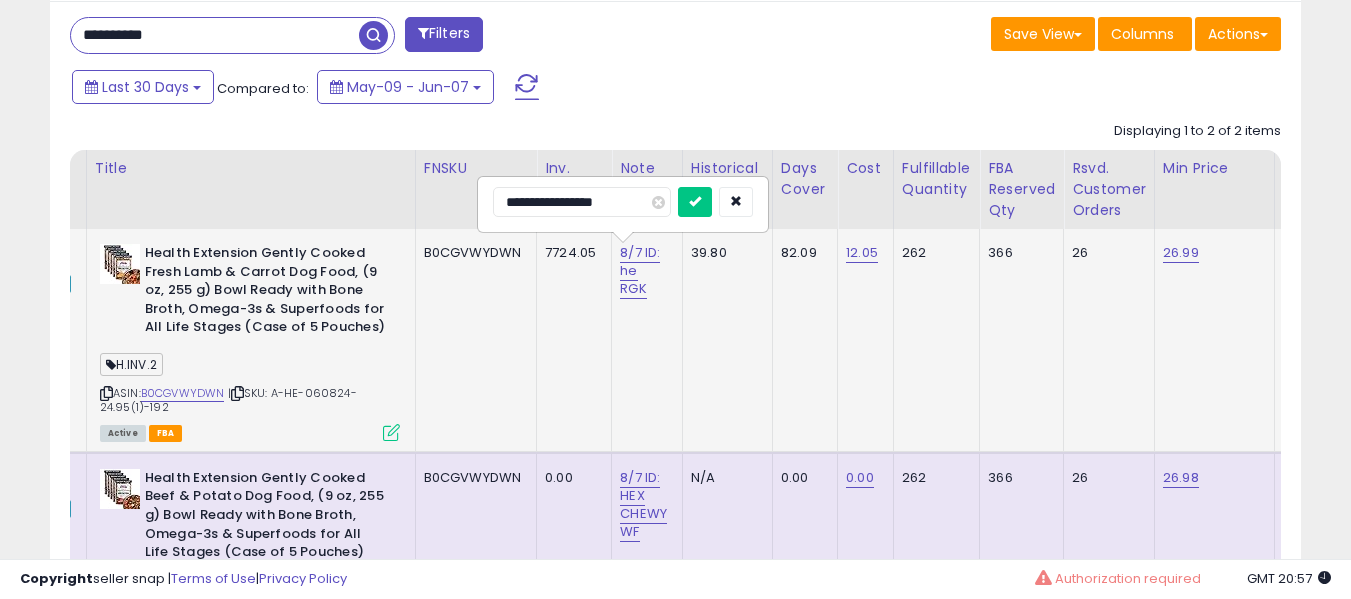 click at bounding box center (695, 202) 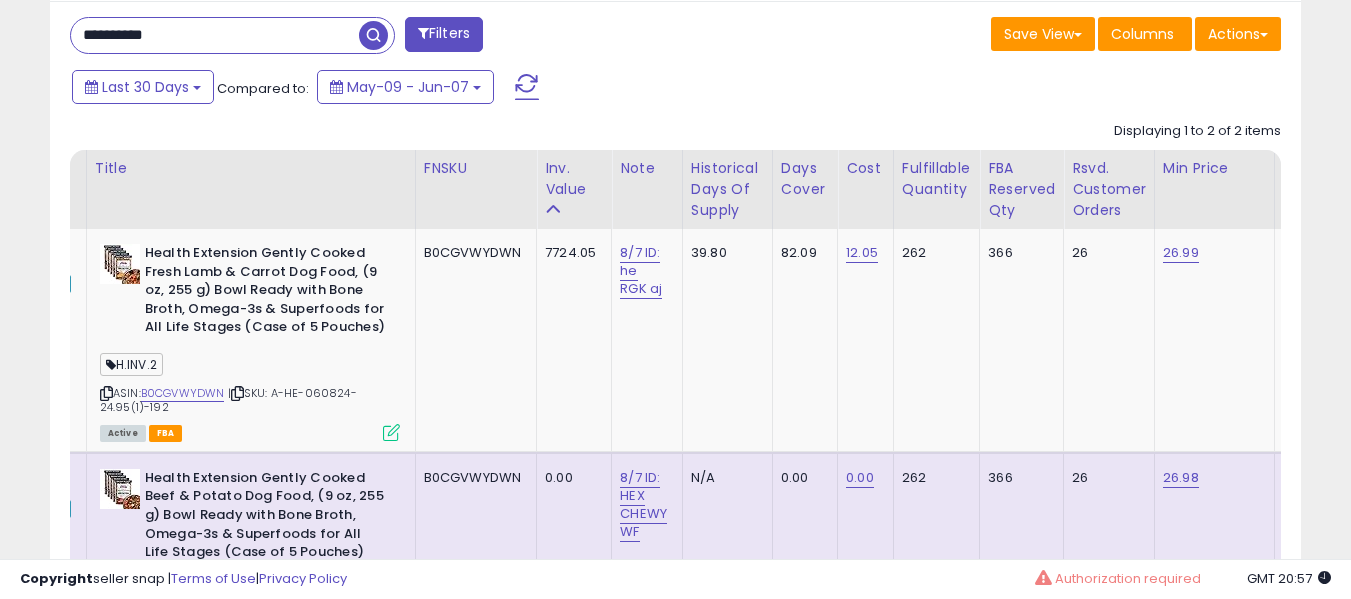 click on "**********" at bounding box center [215, 35] 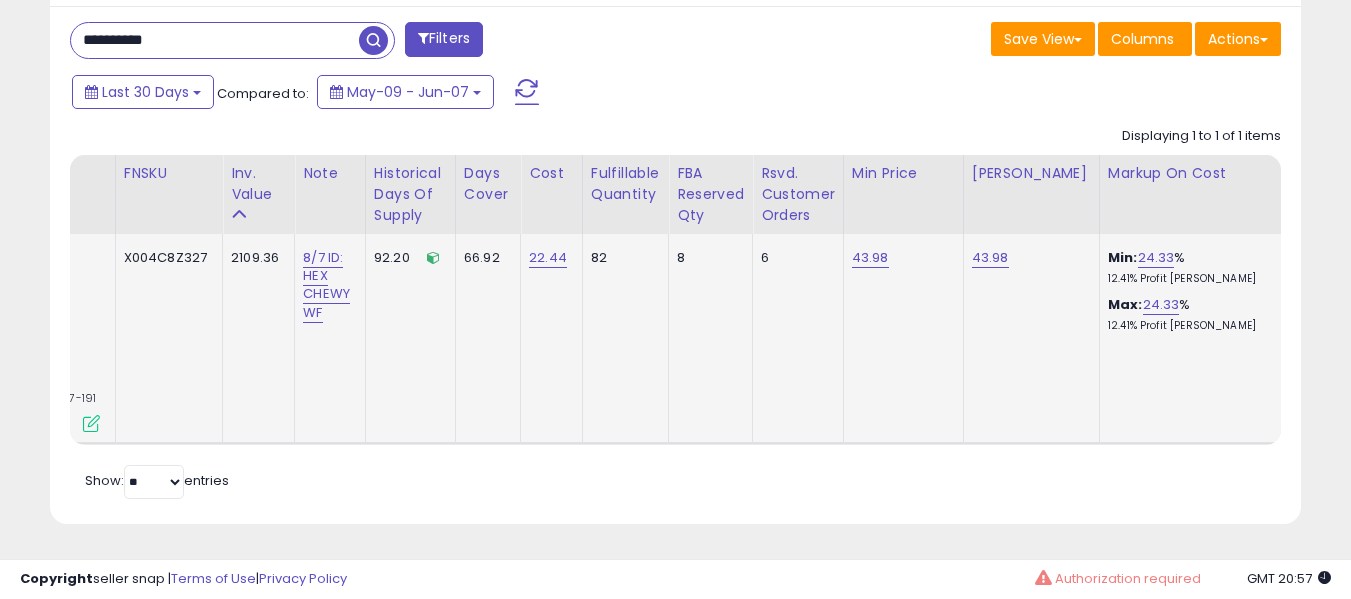 click on "43.98" at bounding box center [900, 258] 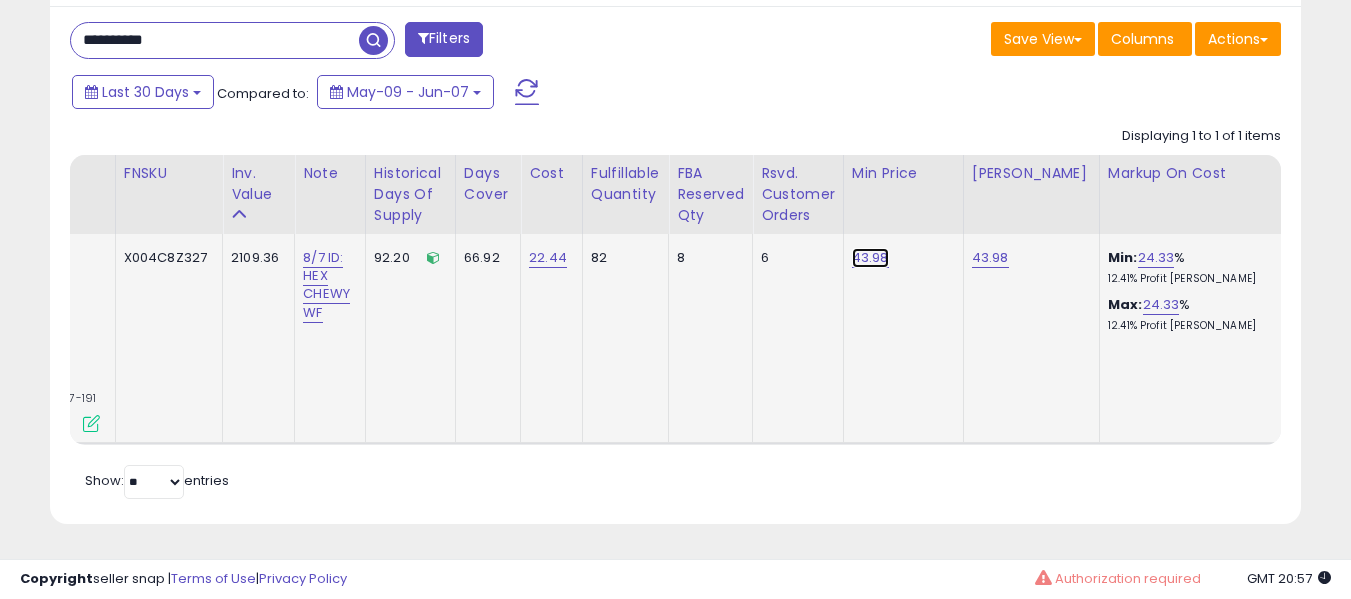 click on "43.98" at bounding box center [870, 258] 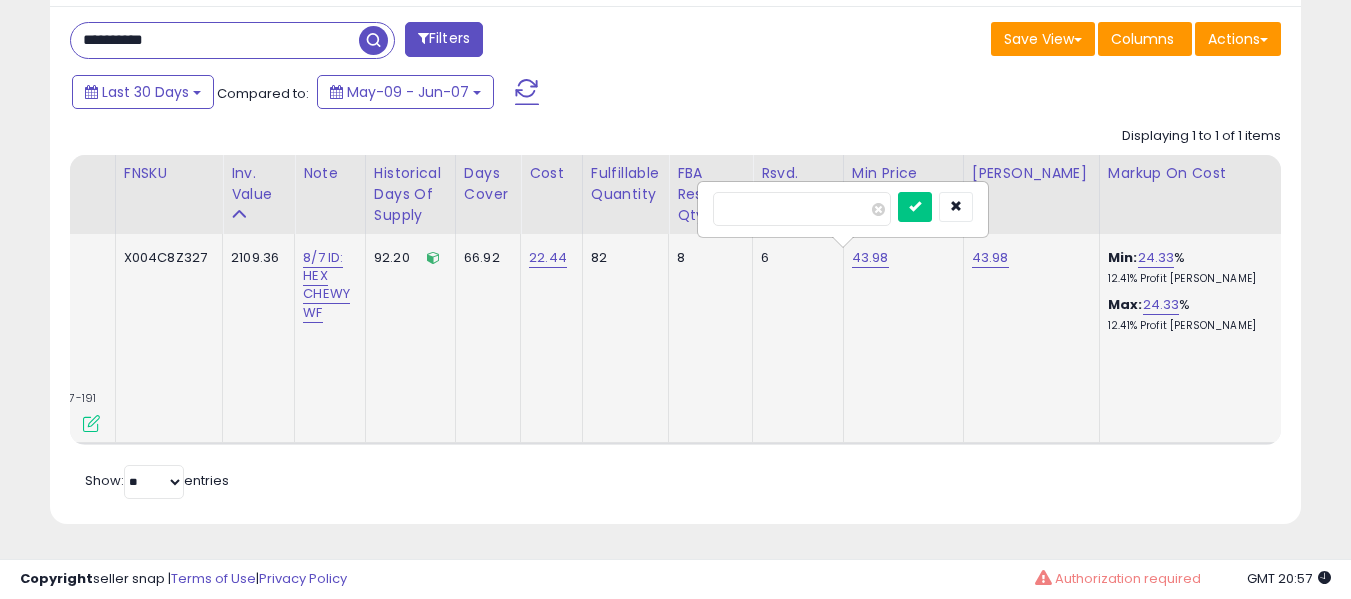 type on "*****" 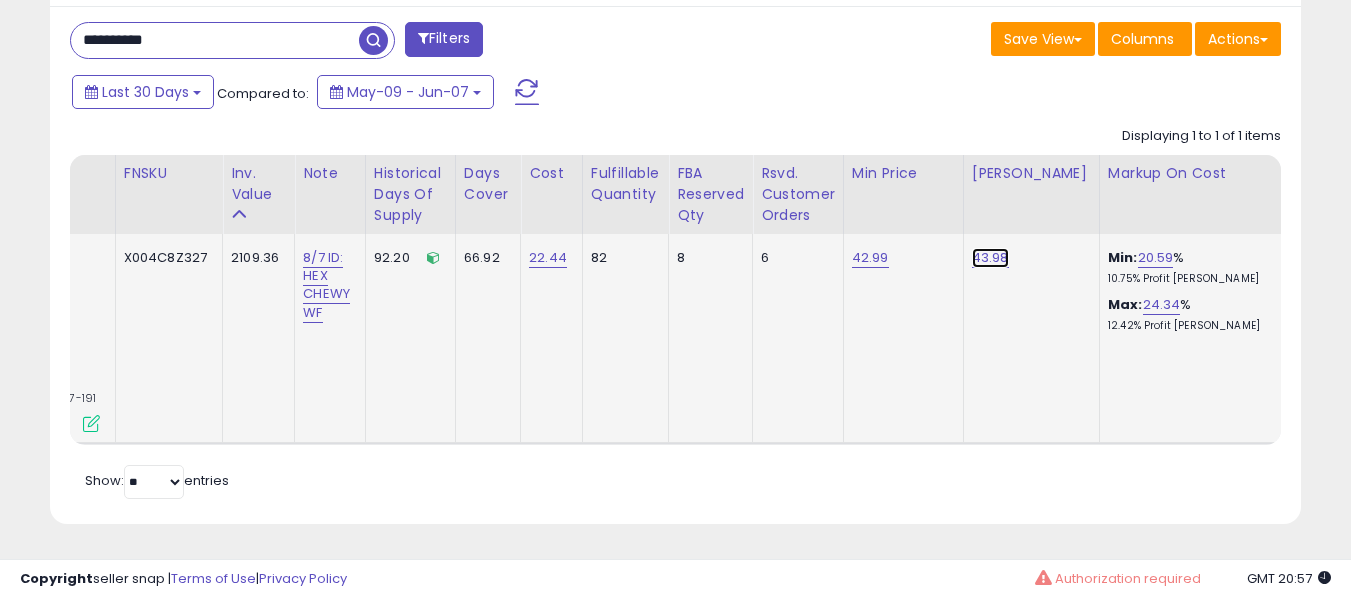 click on "43.98" at bounding box center (990, 258) 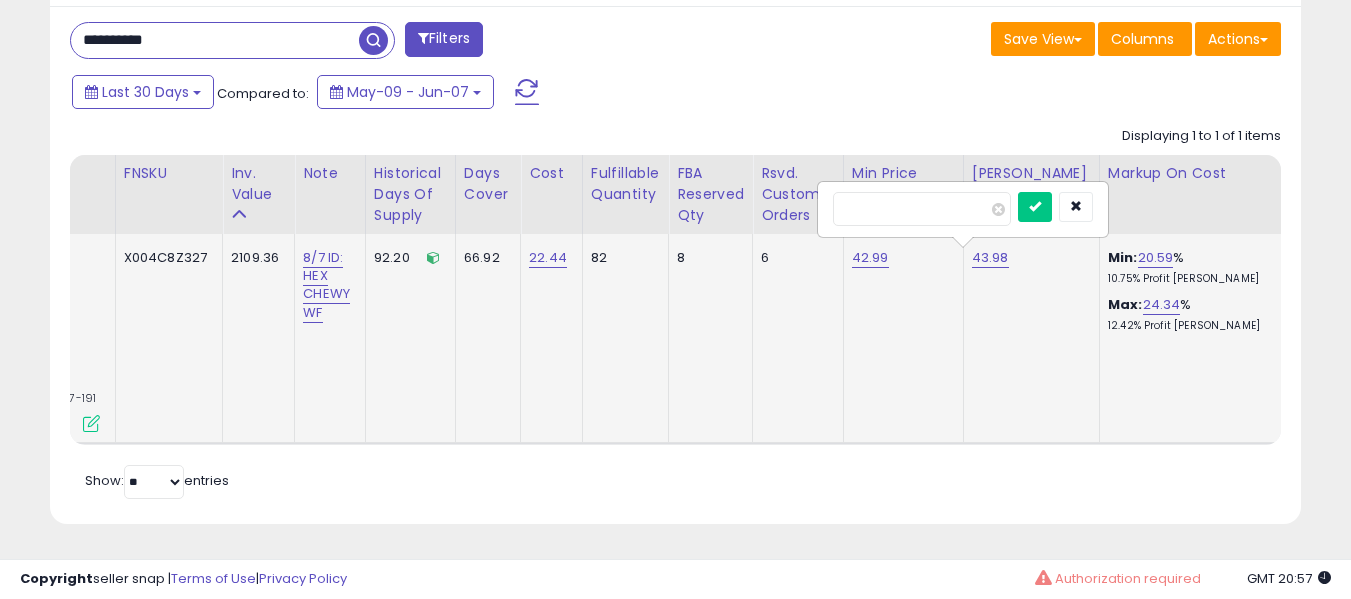 type on "*****" 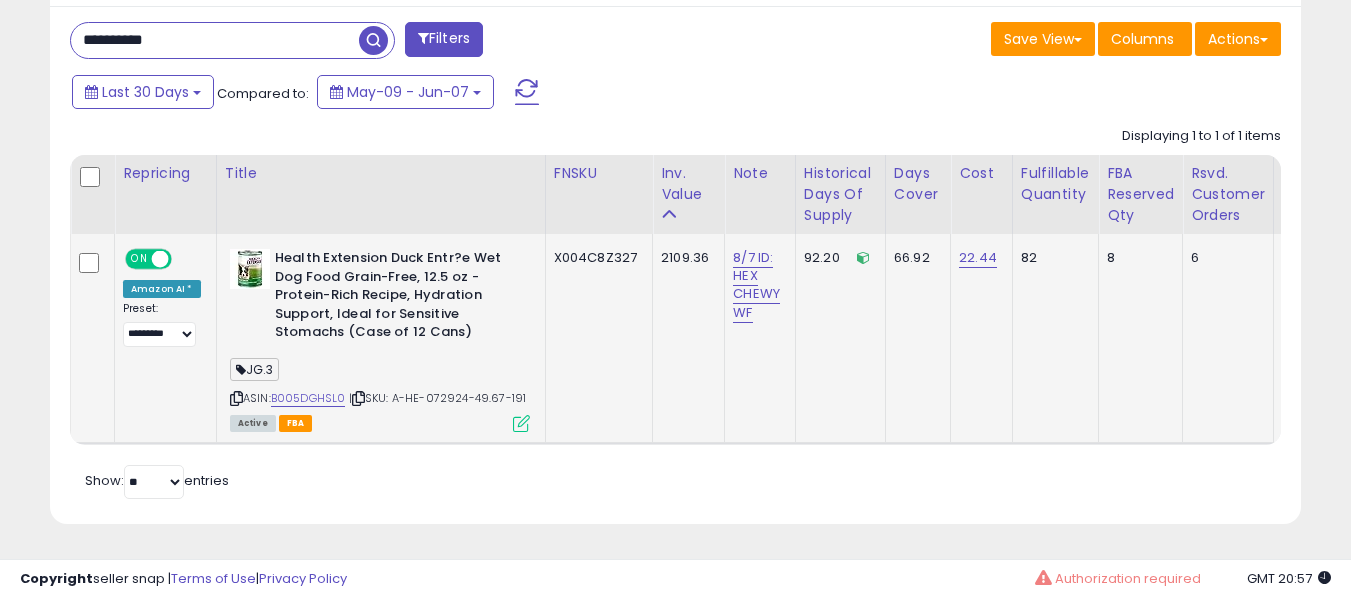 click on "**********" at bounding box center [215, 40] 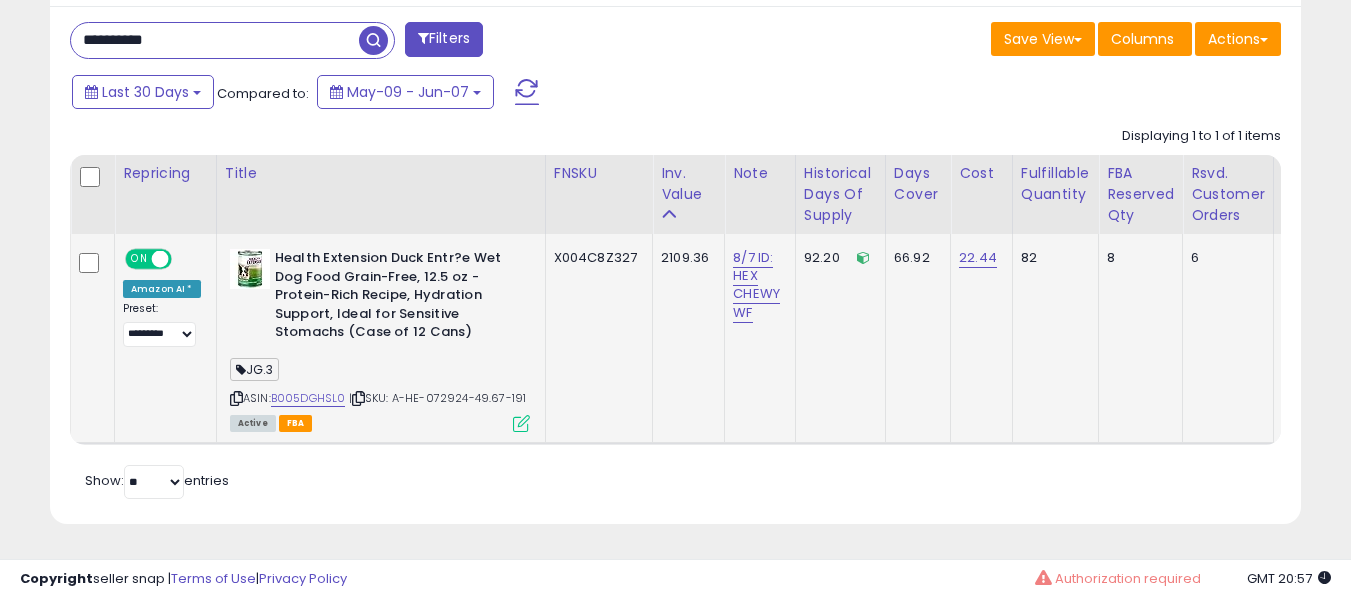 type on "**********" 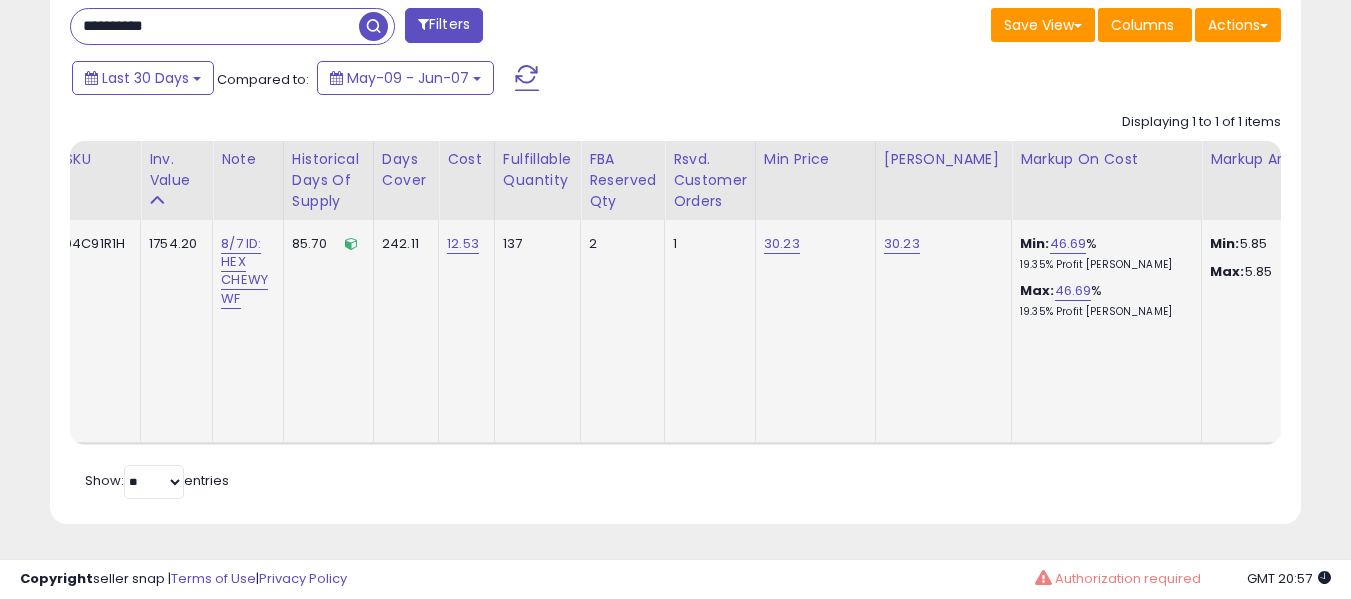 drag, startPoint x: 796, startPoint y: 224, endPoint x: 766, endPoint y: 226, distance: 30.066593 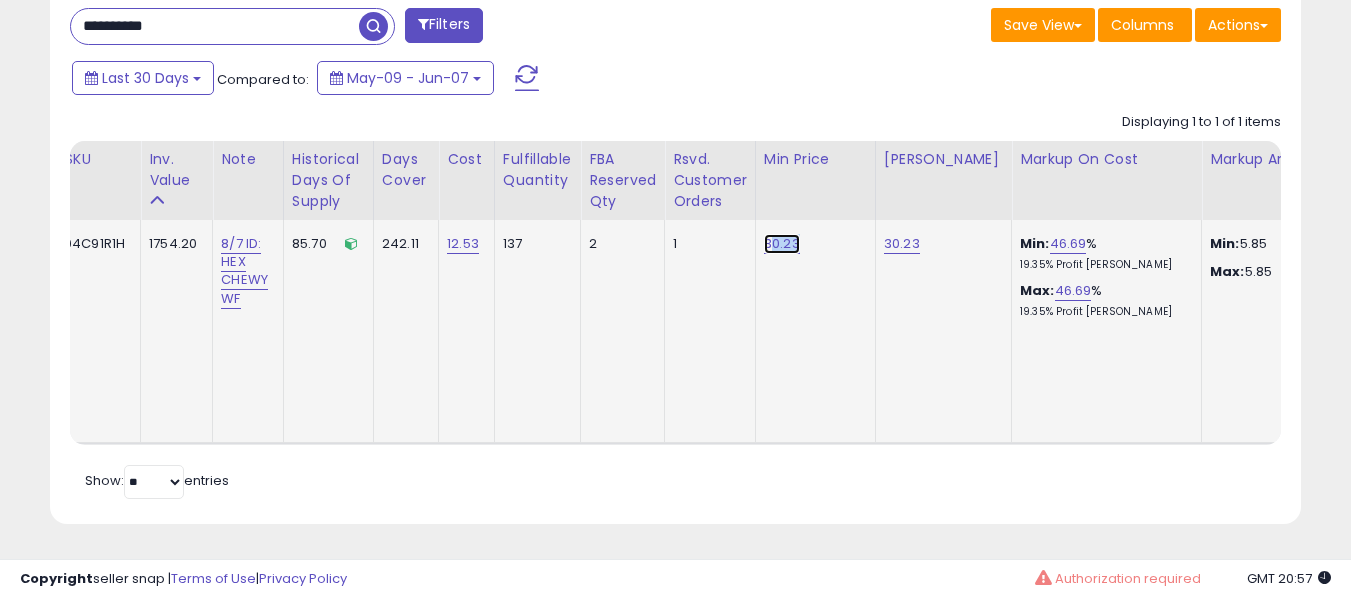 click on "30.23" at bounding box center (782, 244) 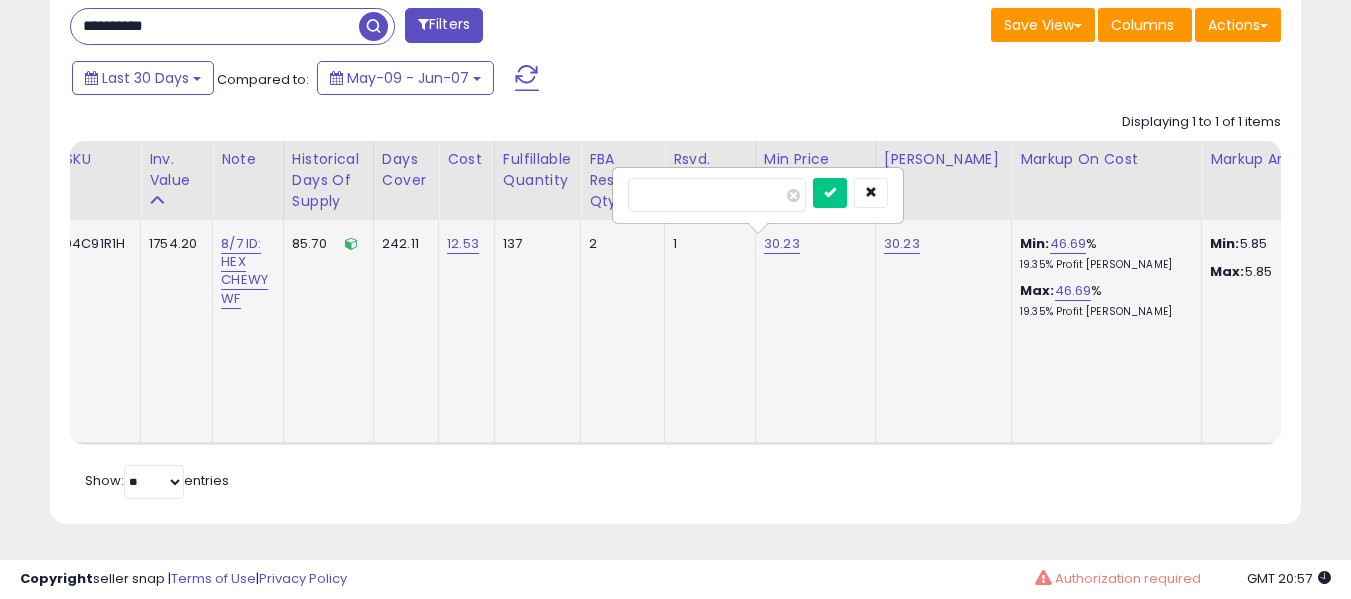 type on "*****" 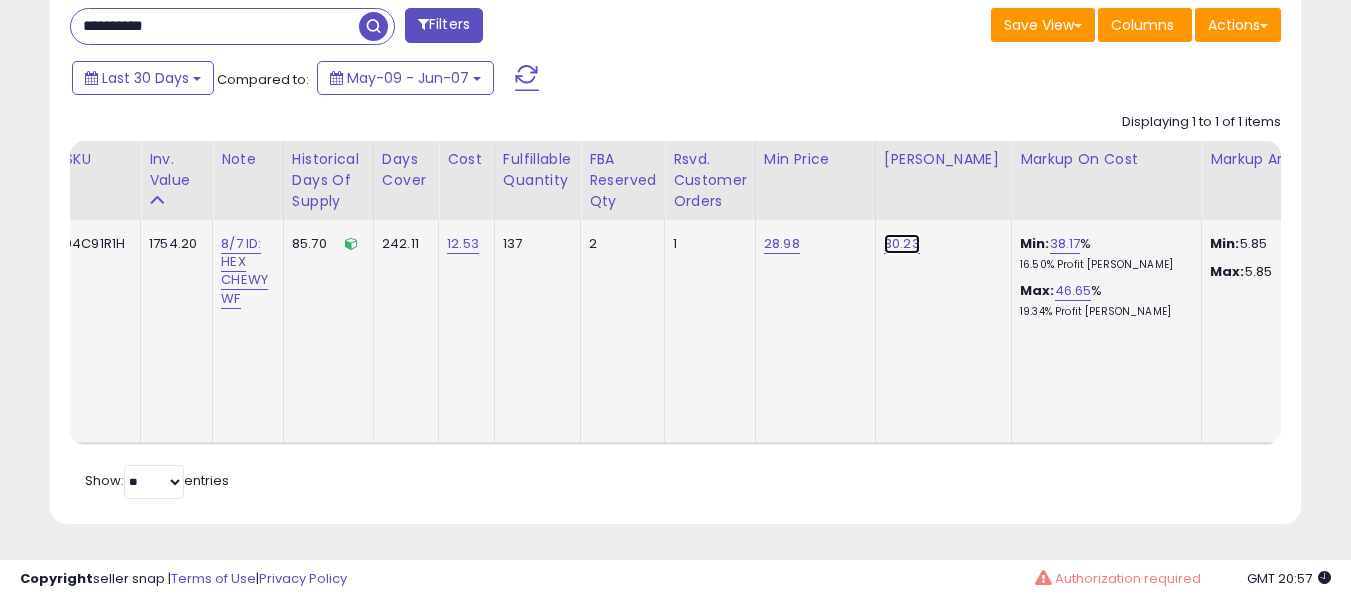 click on "30.23" at bounding box center [902, 244] 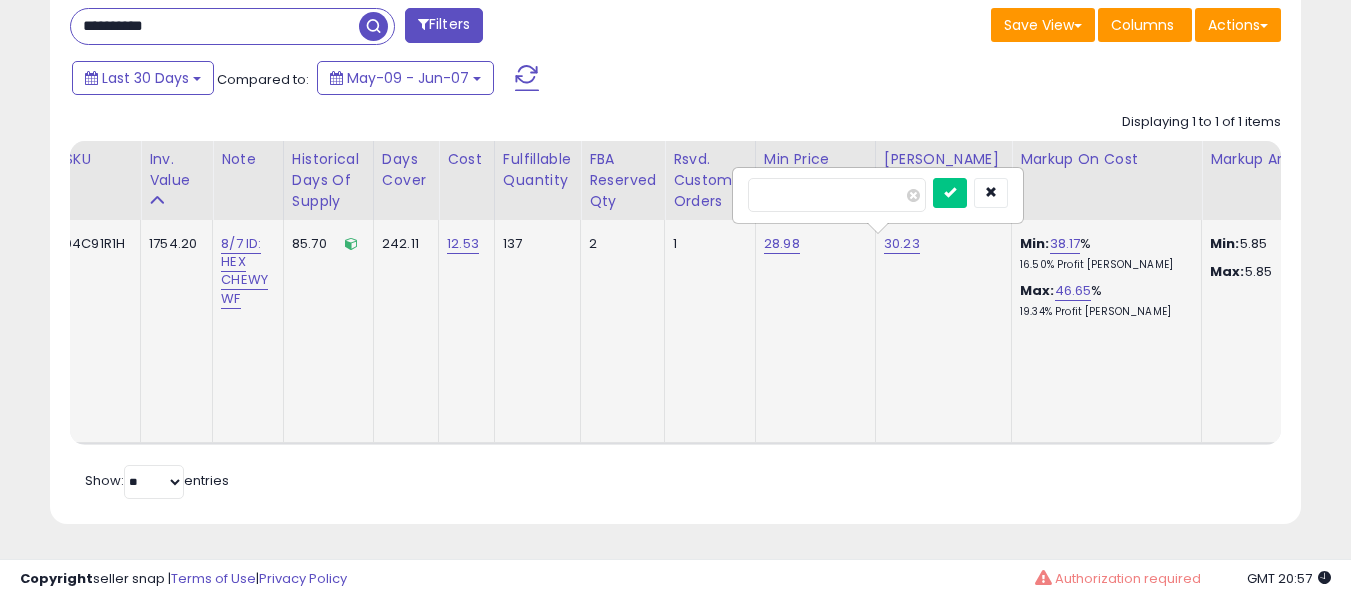 type on "*****" 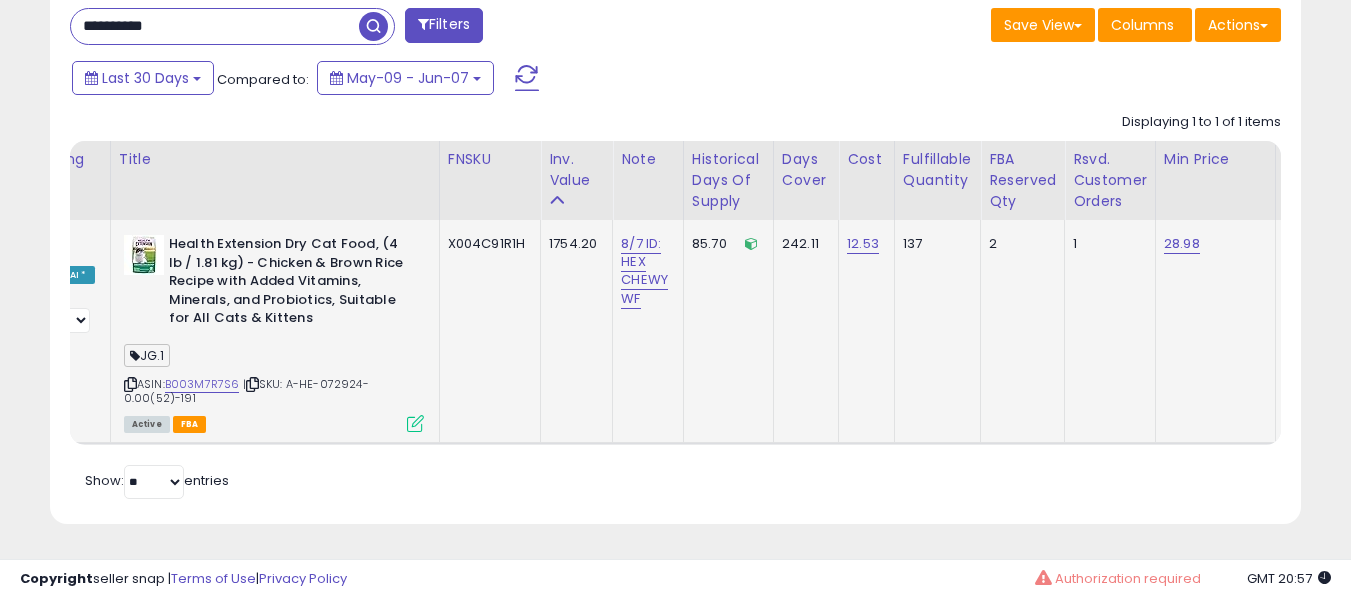 click on "**********" at bounding box center [215, 26] 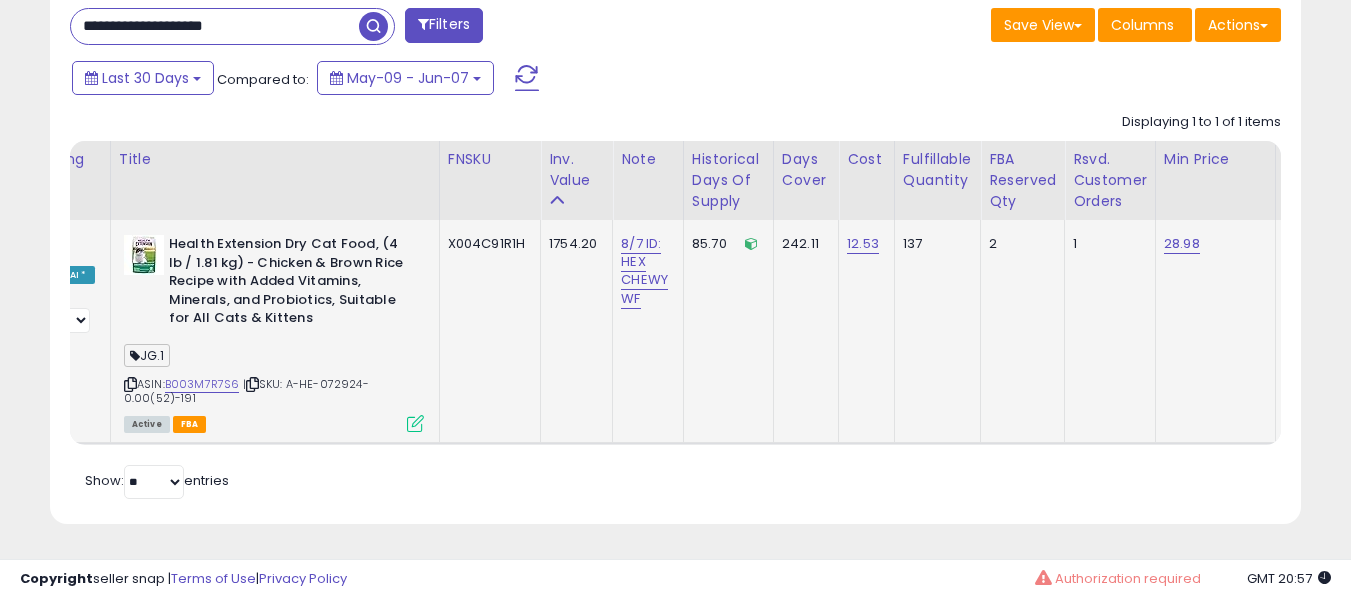 paste 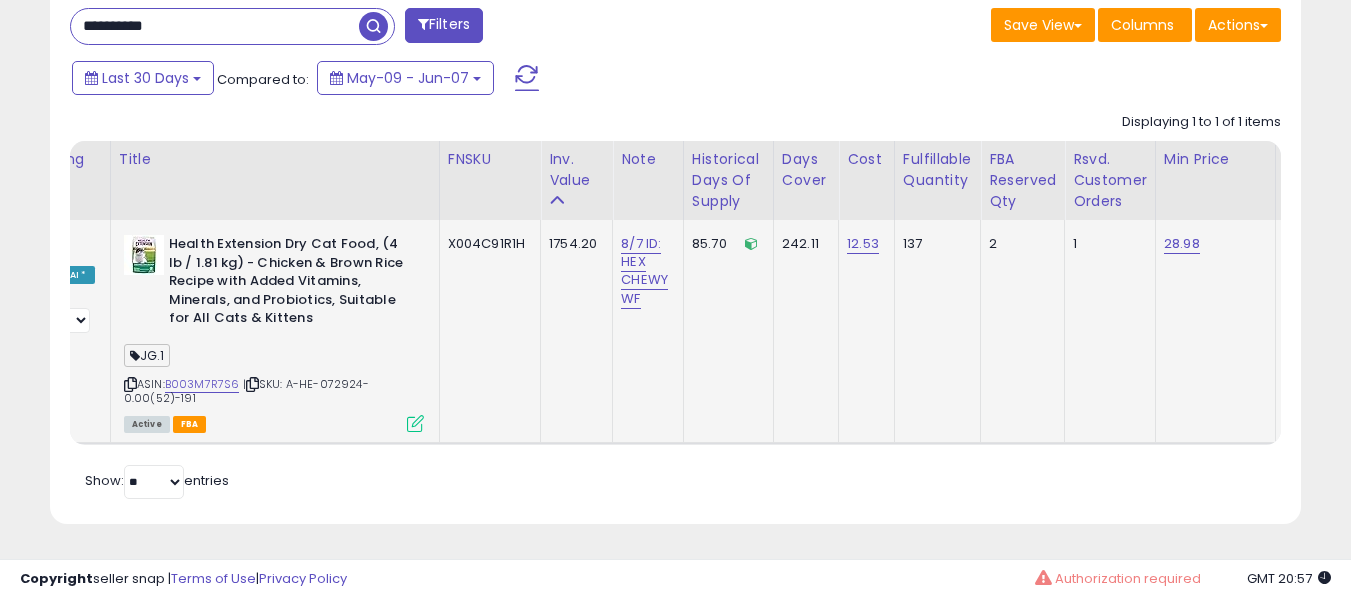 type on "**********" 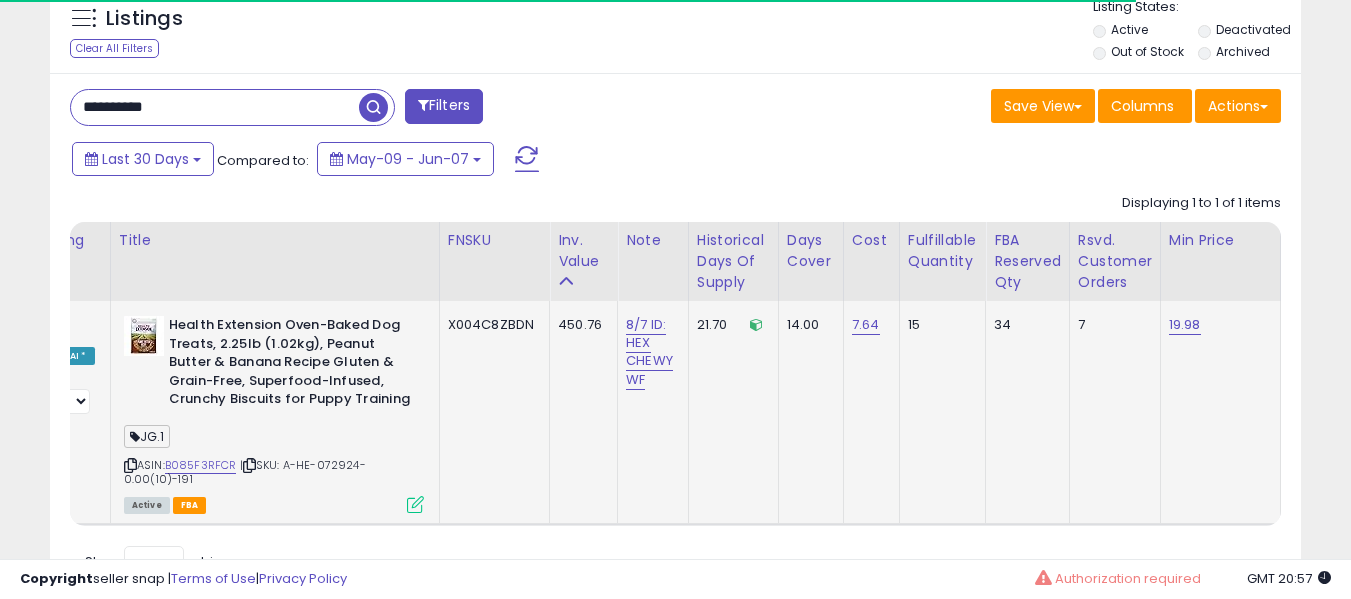 drag, startPoint x: 230, startPoint y: 416, endPoint x: 227, endPoint y: 430, distance: 14.3178215 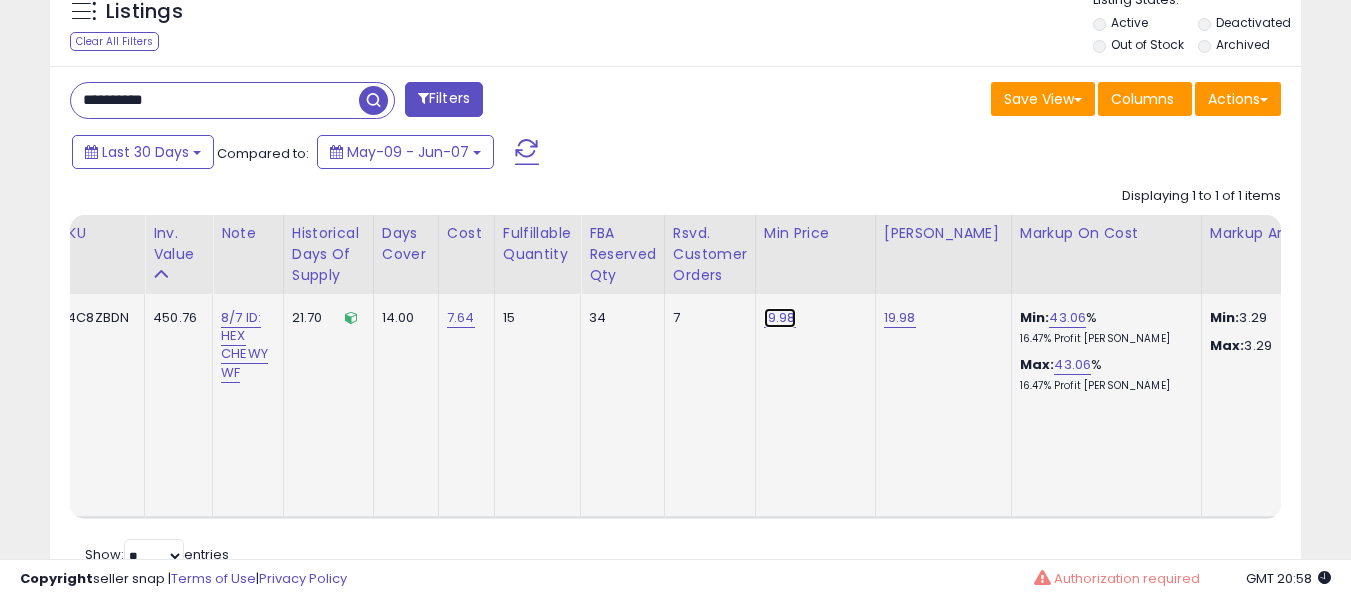 click on "19.98" at bounding box center (780, 318) 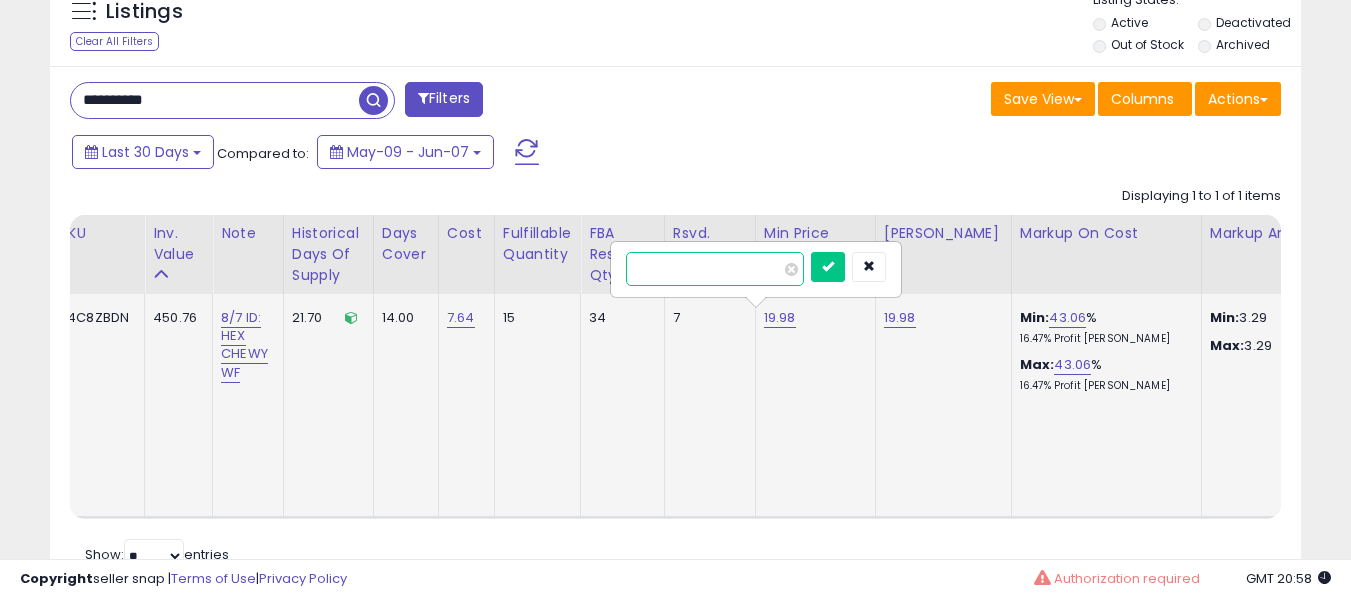 type on "*****" 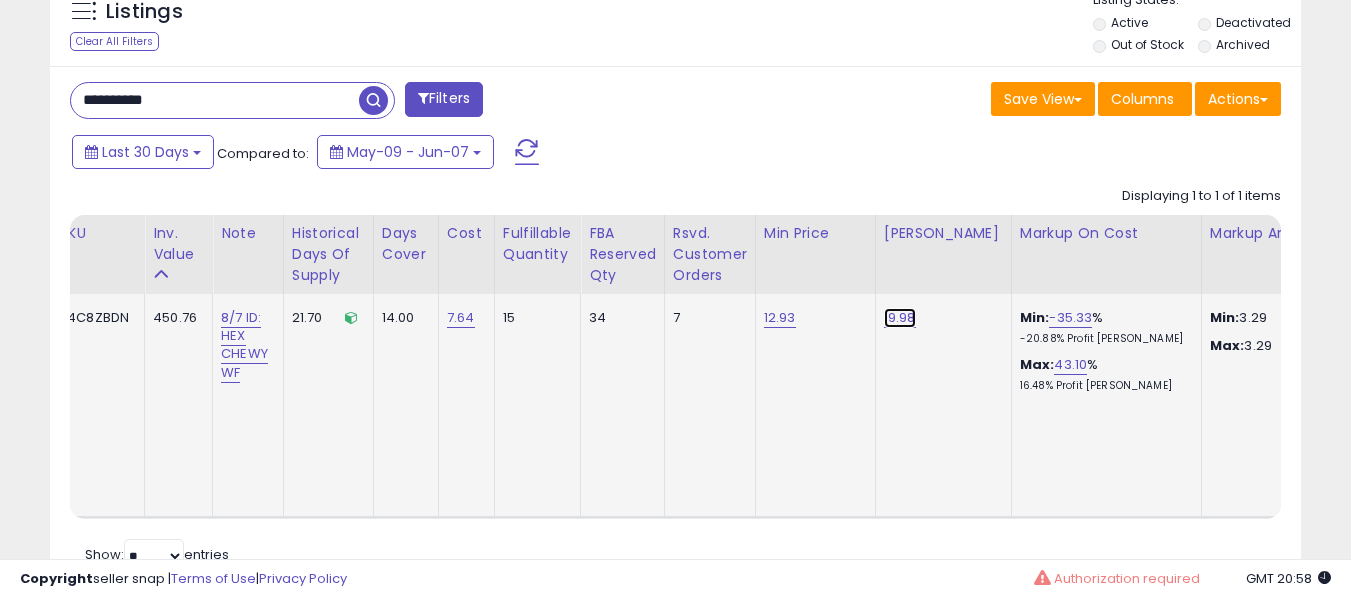 click on "19.98" at bounding box center (900, 318) 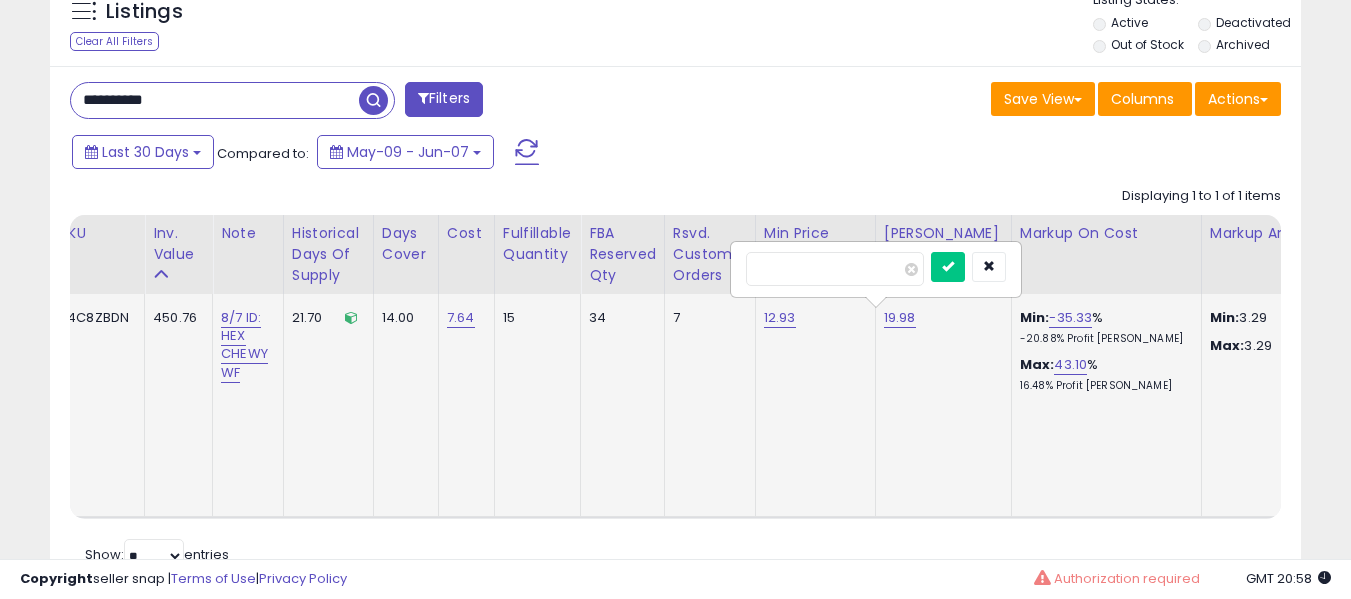 type on "*****" 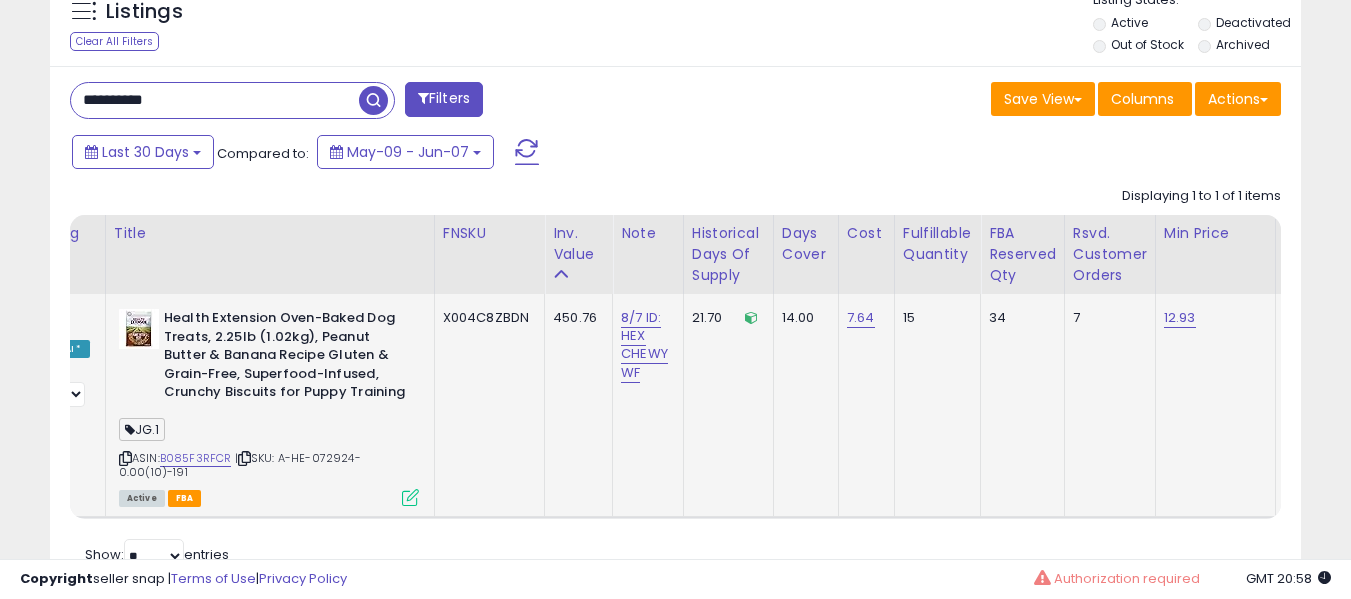 click on "**********" at bounding box center [215, 100] 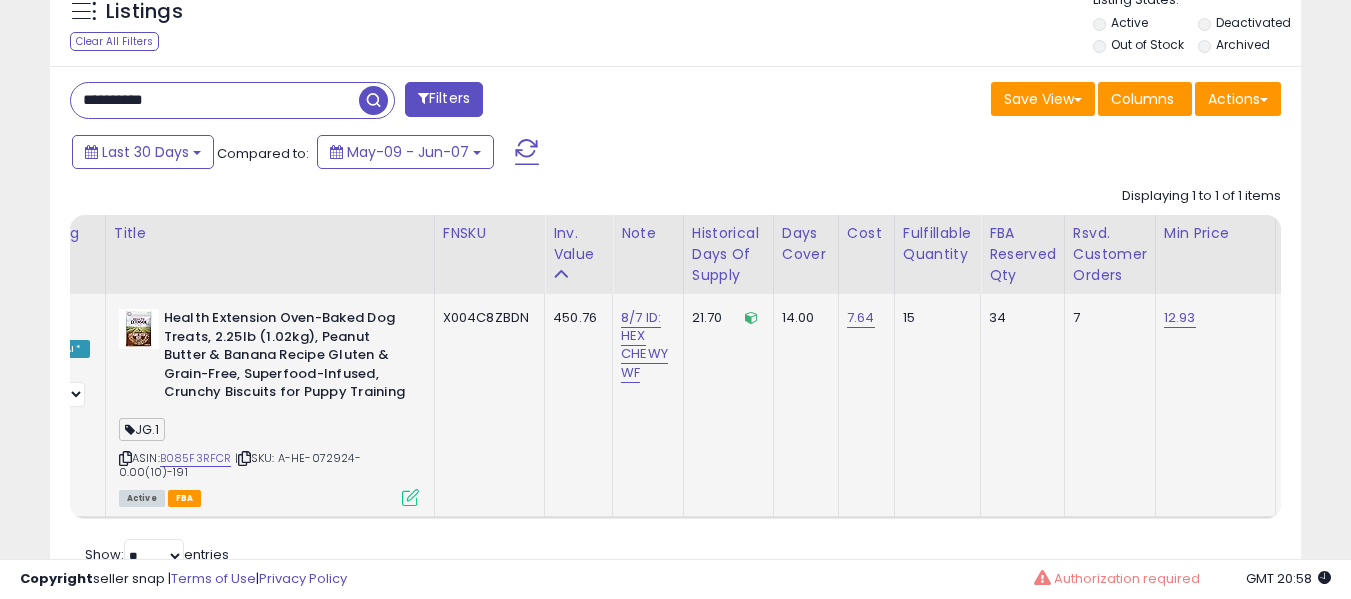 type on "**********" 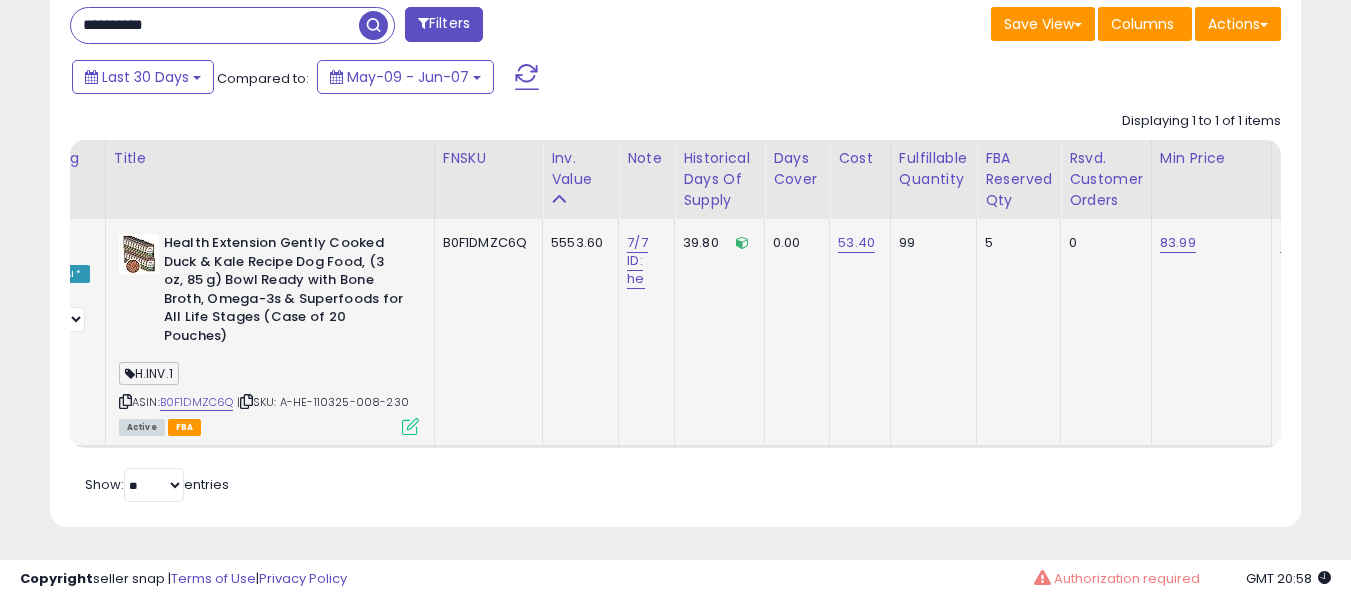 click on "ASIN:  B0F1DMZC6Q    |   SKU: A-HE-110325-008-230 Active FBA" at bounding box center [269, 333] 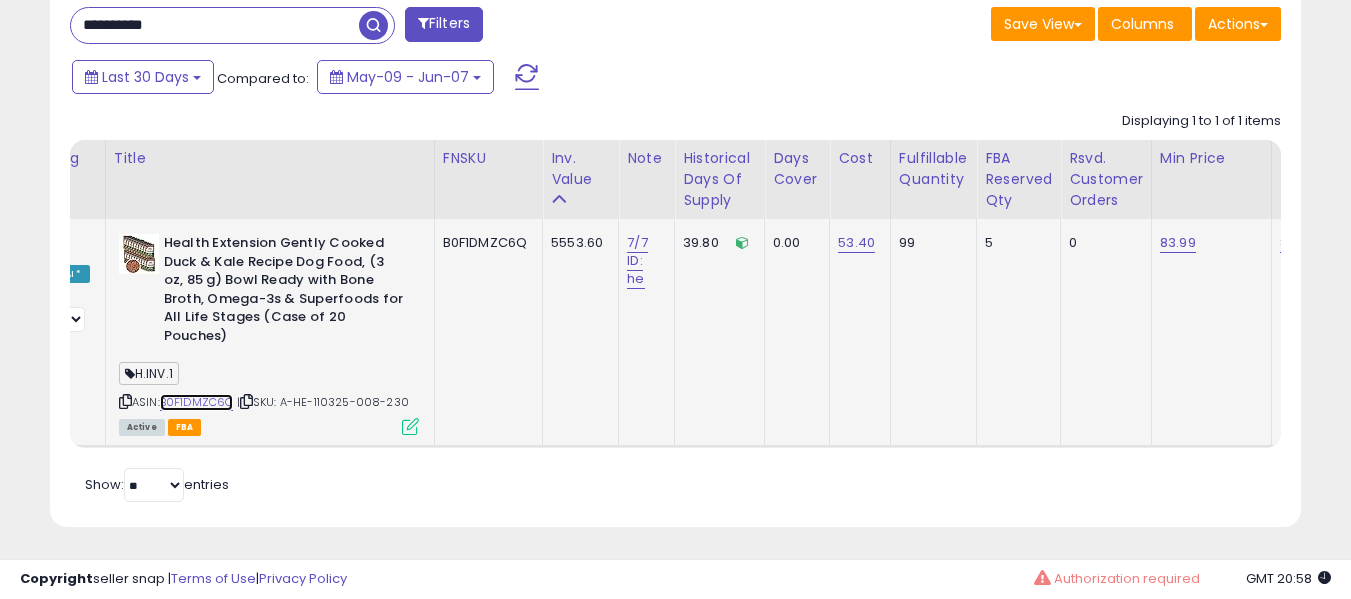 click on "ASIN:  B0F1DMZC6Q    |   SKU: A-HE-110325-008-230 Active FBA" at bounding box center (269, 333) 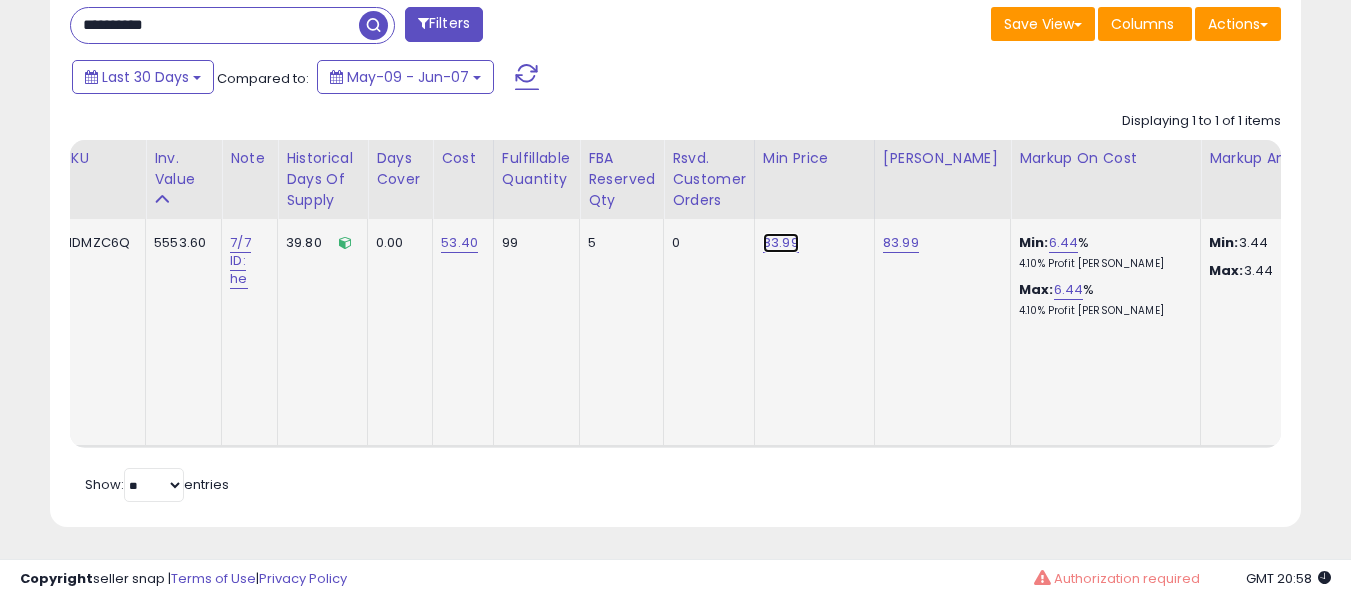 click on "83.99" at bounding box center [781, 243] 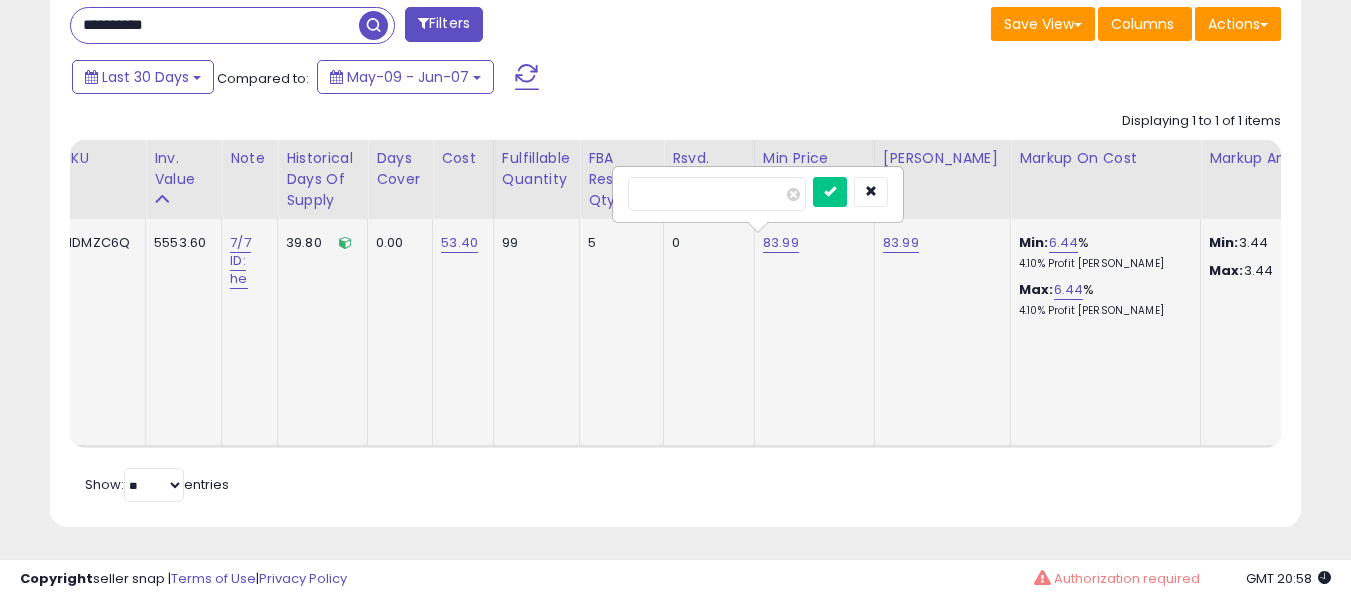 type on "*****" 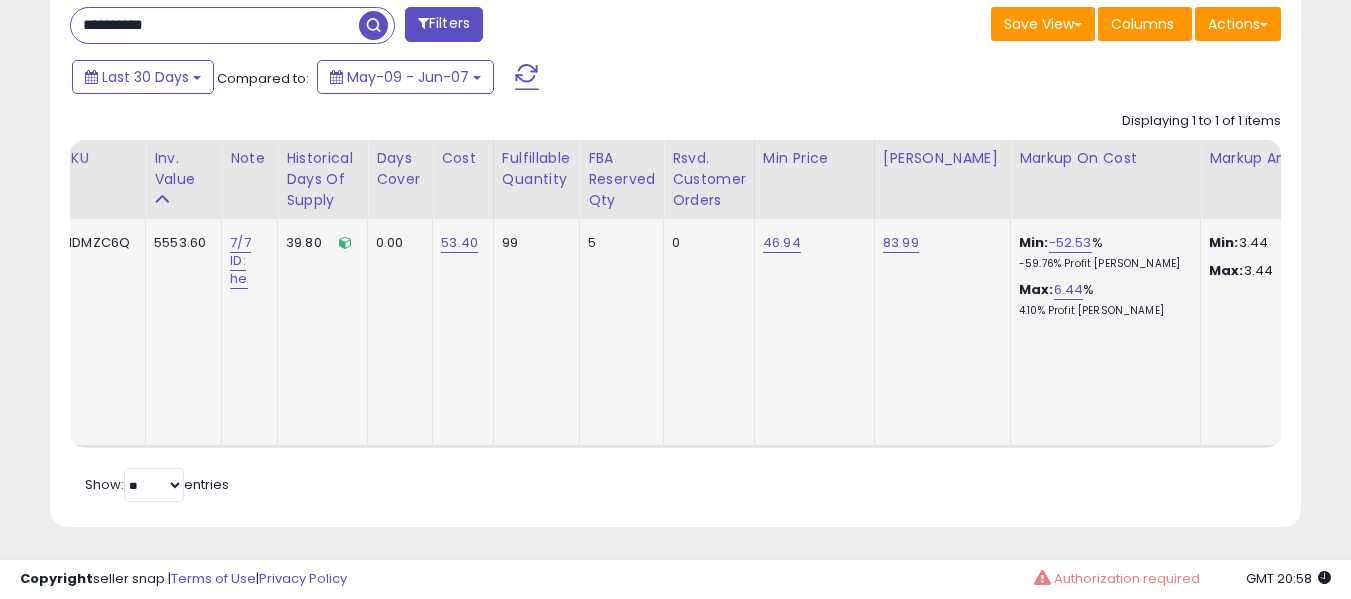 click on "83.99" 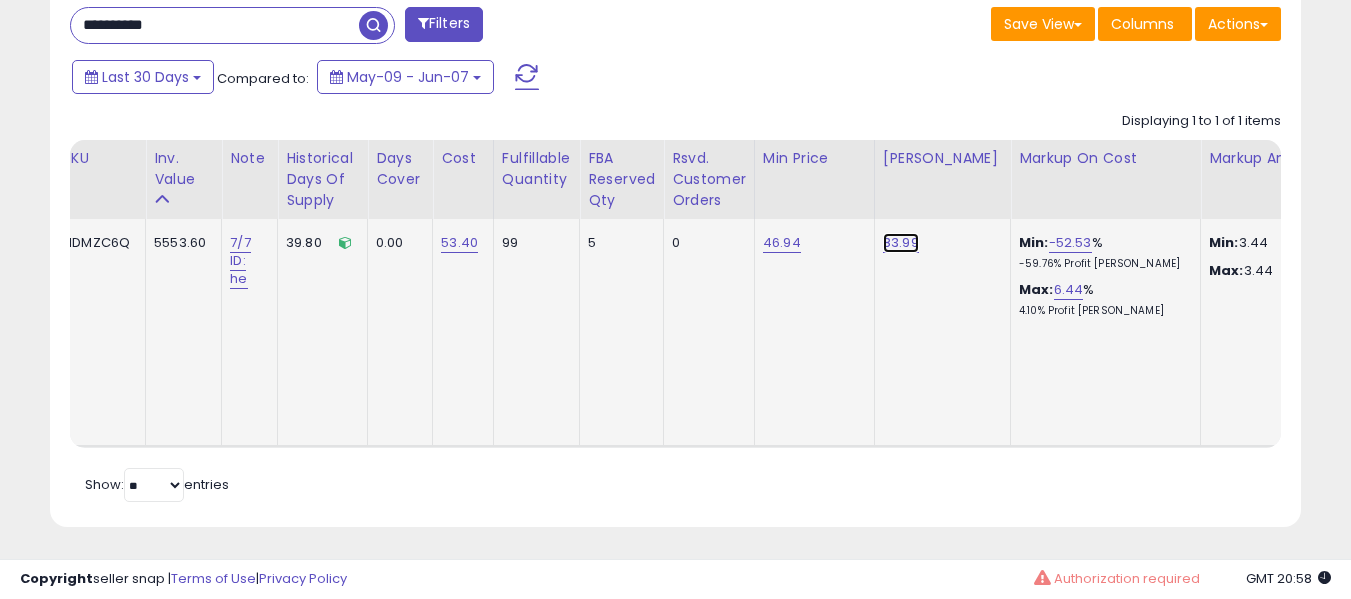 click on "83.99" at bounding box center (901, 243) 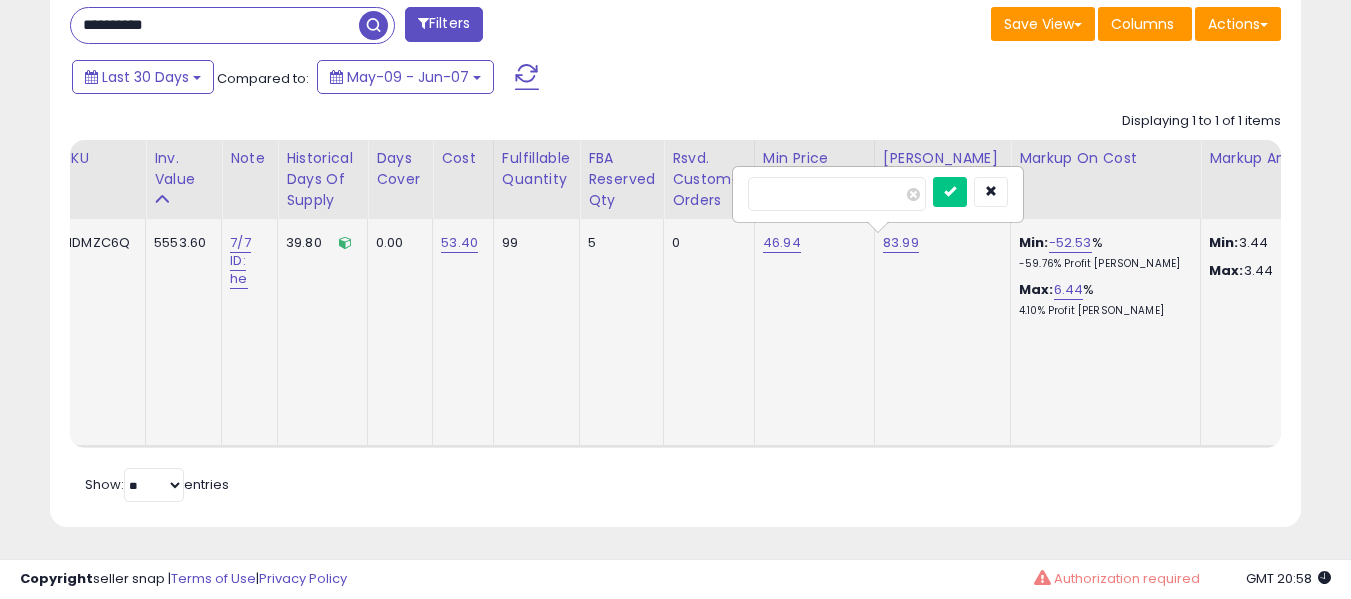 type on "*****" 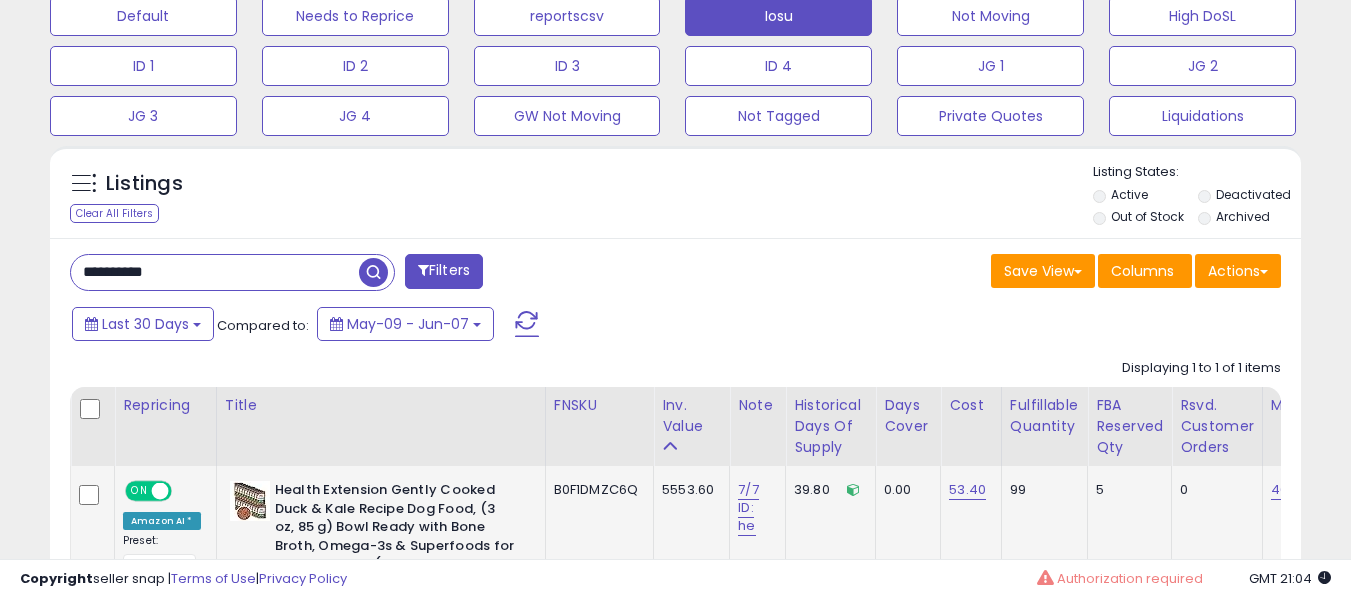scroll, scrollTop: 681, scrollLeft: 0, axis: vertical 